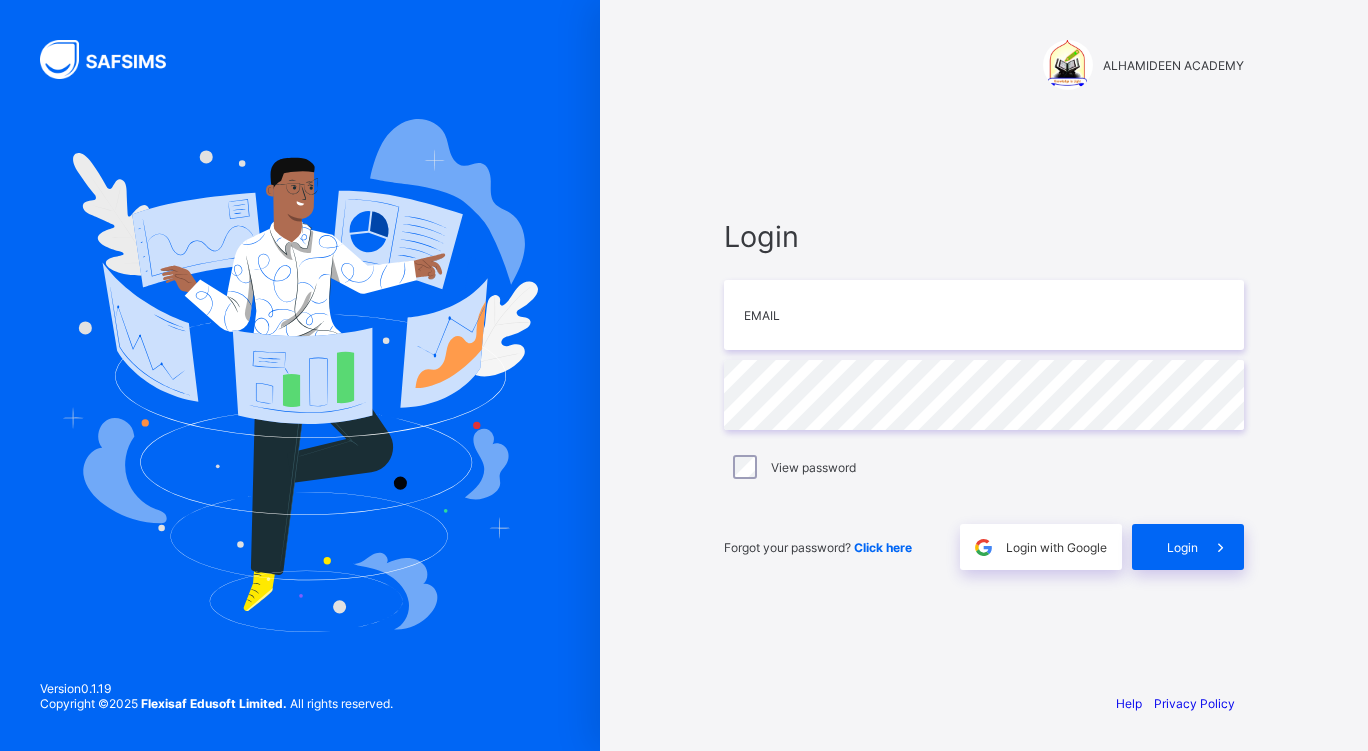 scroll, scrollTop: 0, scrollLeft: 0, axis: both 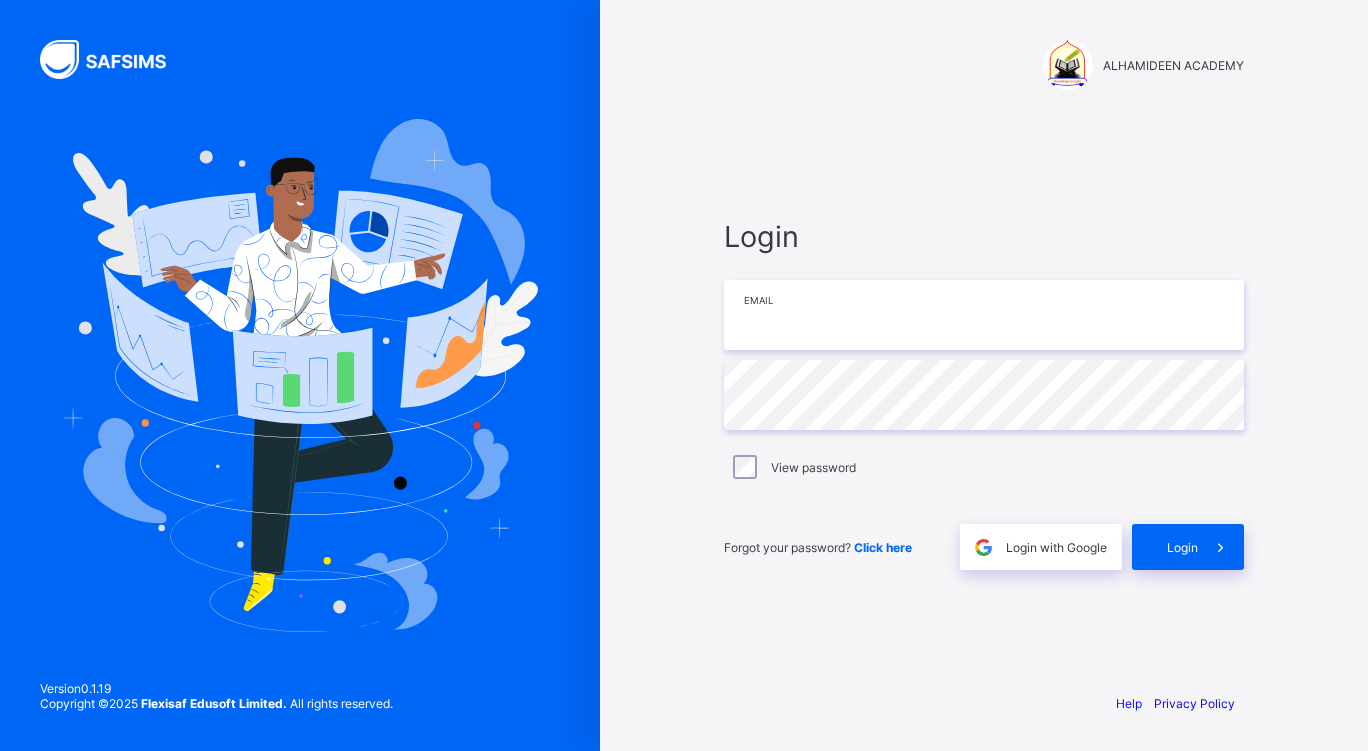 click at bounding box center (984, 315) 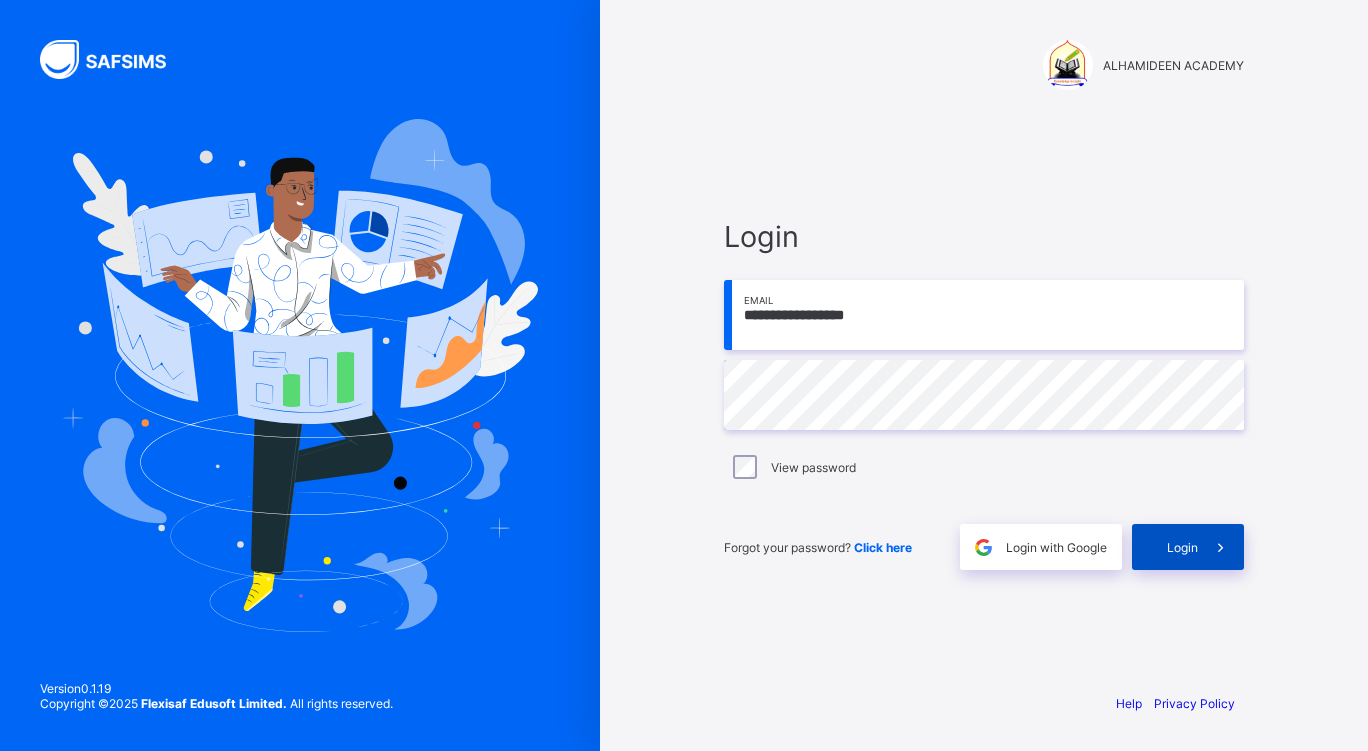 click on "Login" at bounding box center (1182, 547) 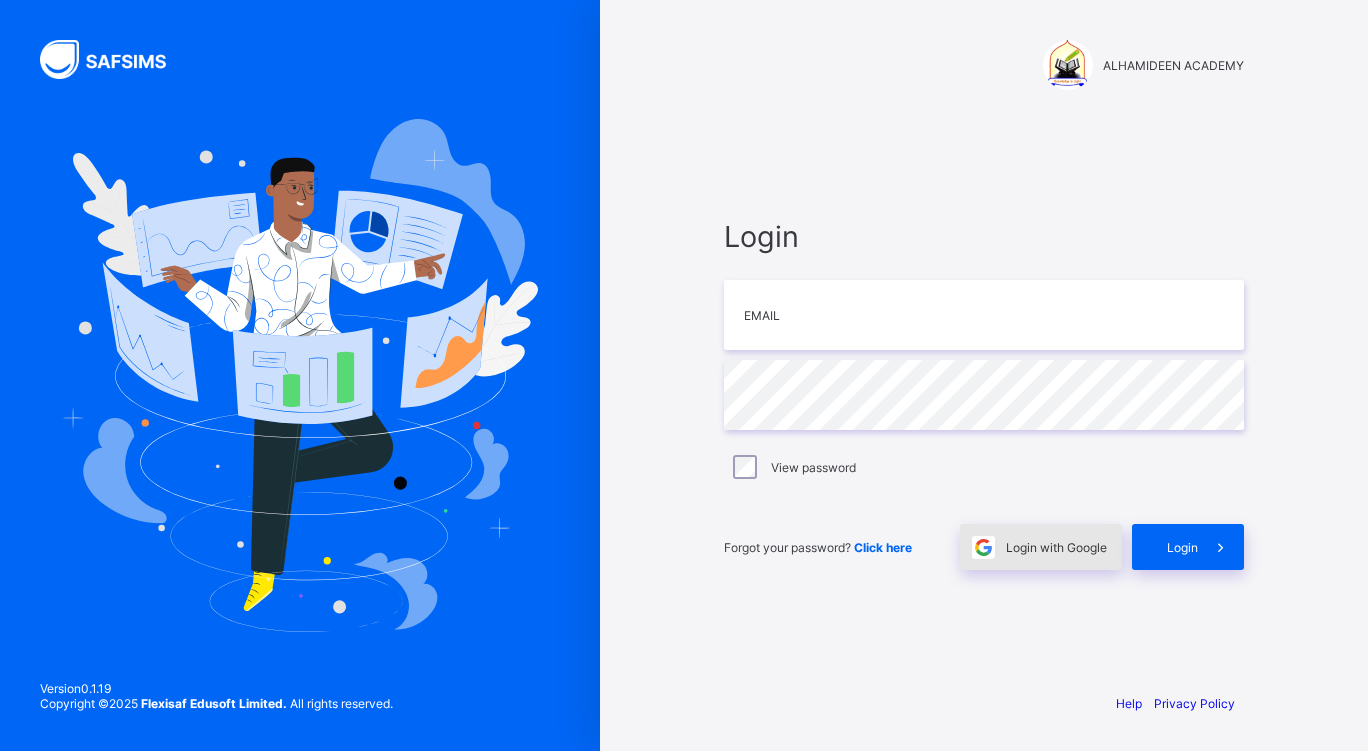 scroll, scrollTop: 0, scrollLeft: 0, axis: both 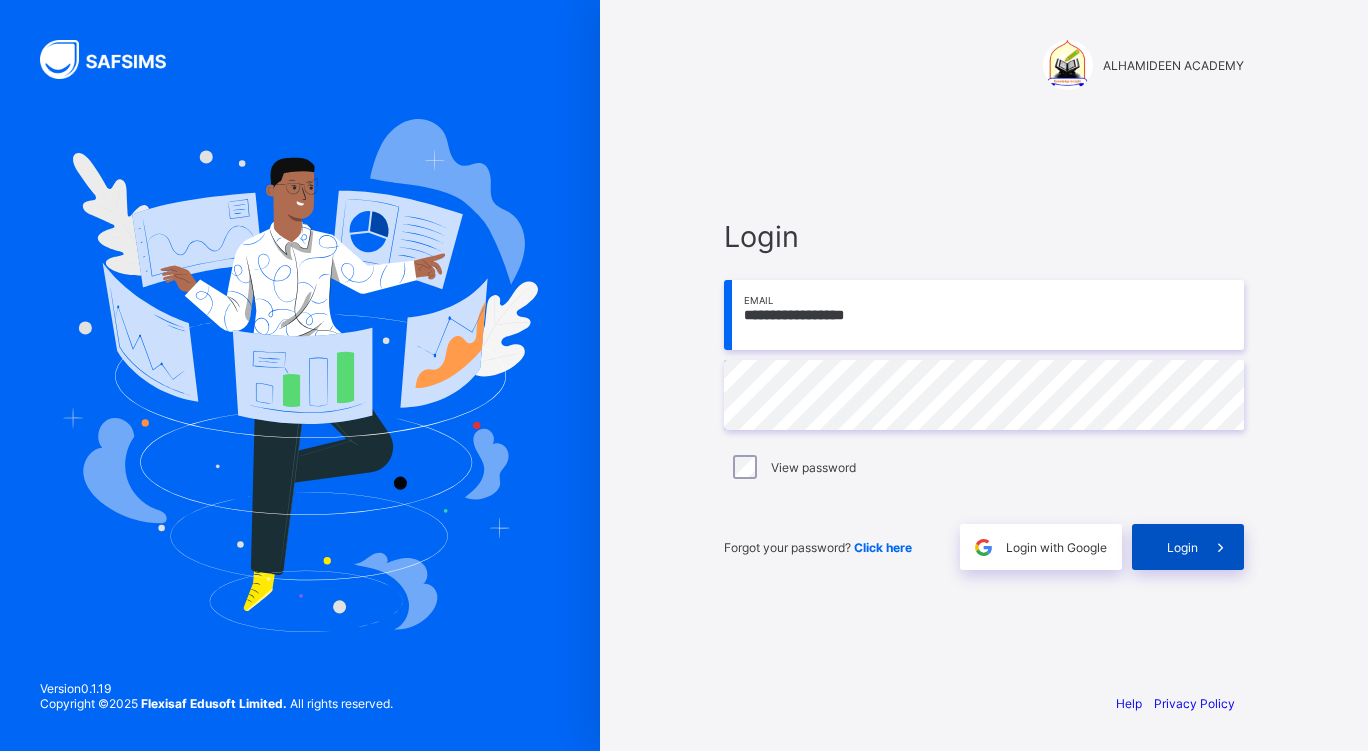 click on "Login" at bounding box center [1182, 547] 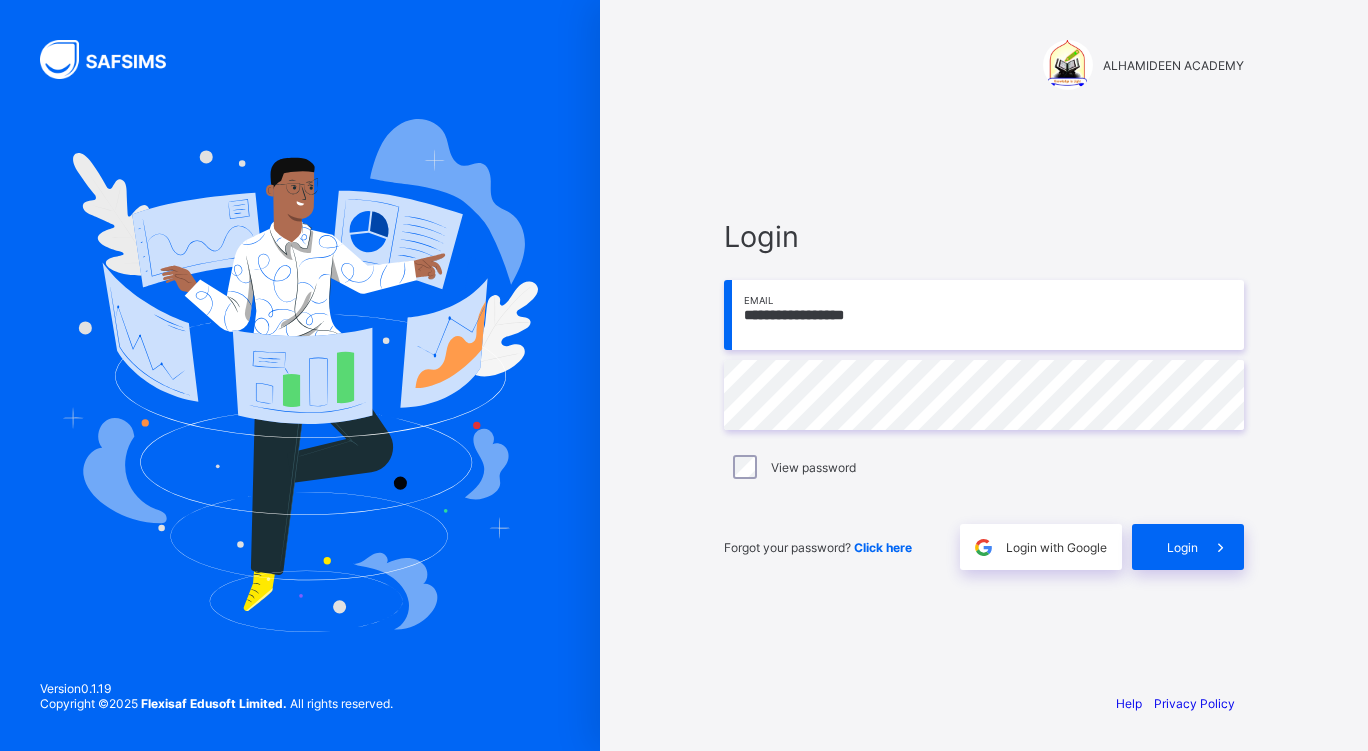 scroll, scrollTop: 0, scrollLeft: 0, axis: both 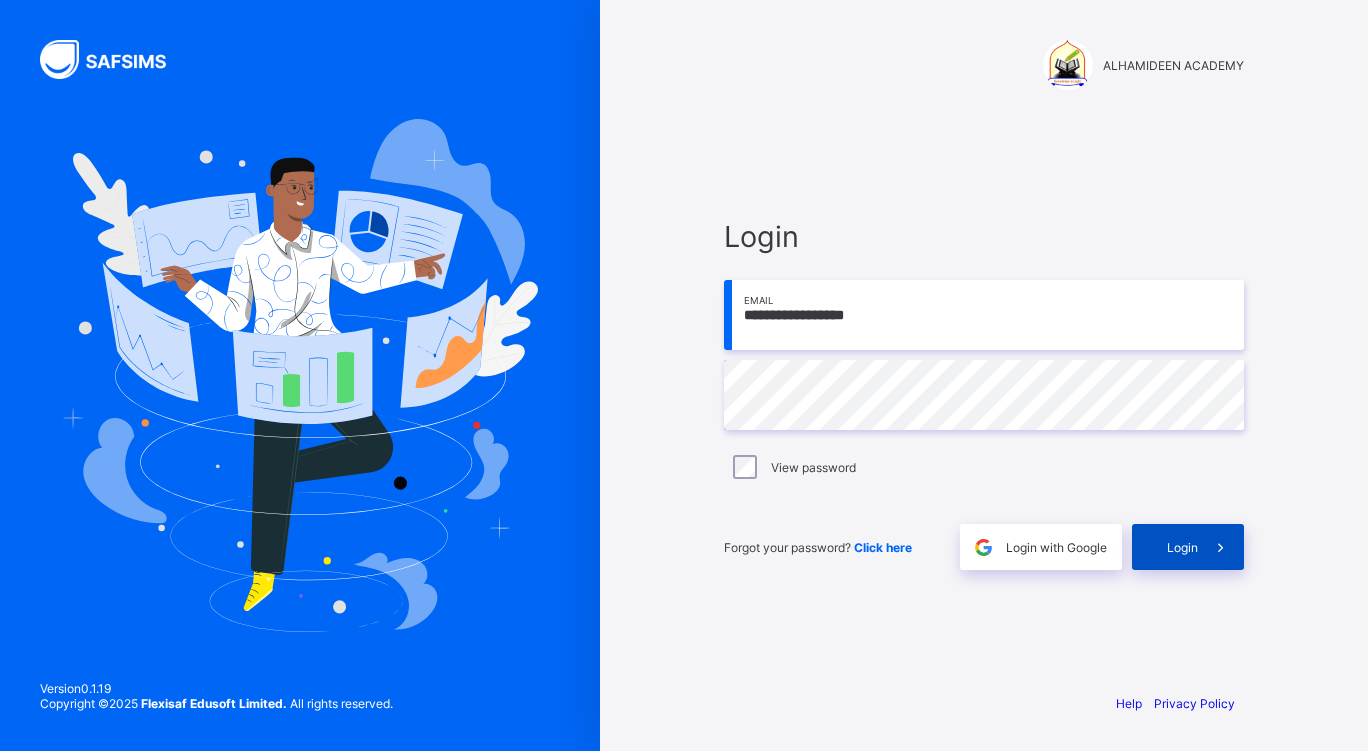 click at bounding box center [1221, 547] 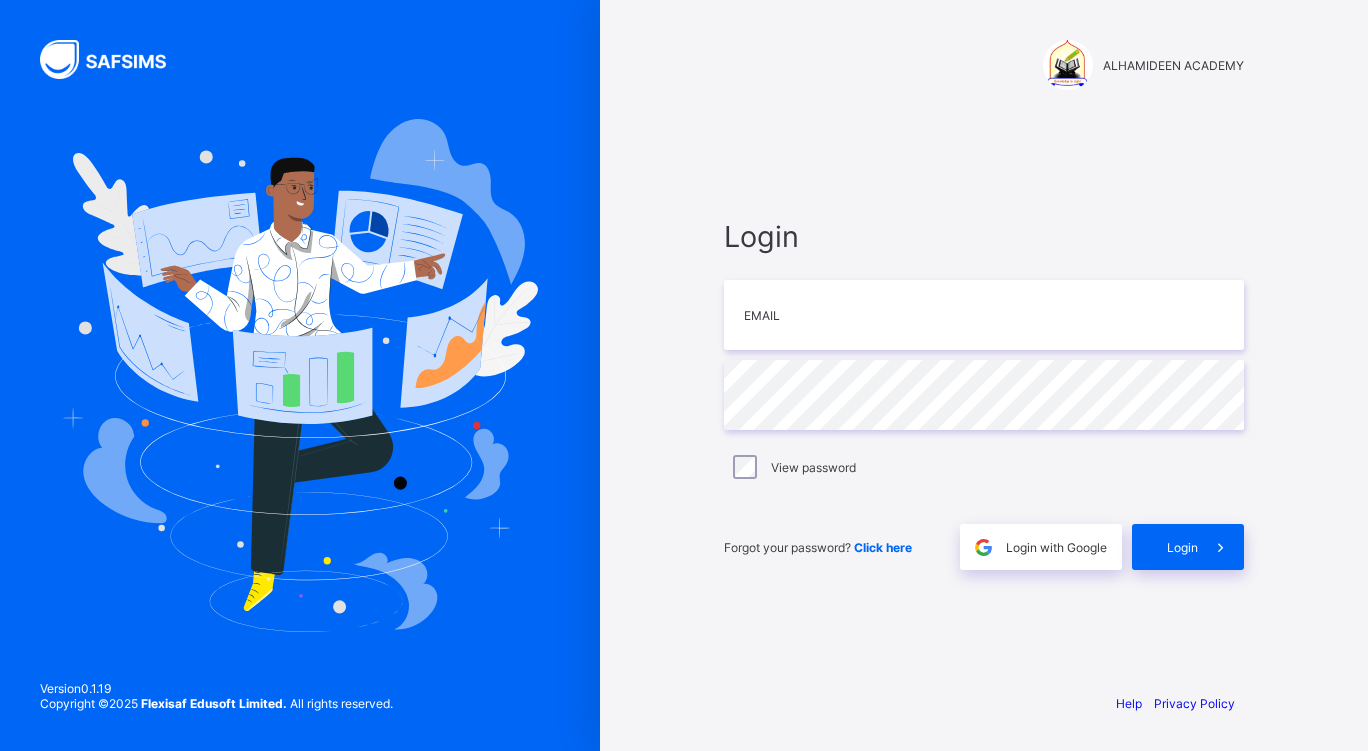 scroll, scrollTop: 0, scrollLeft: 0, axis: both 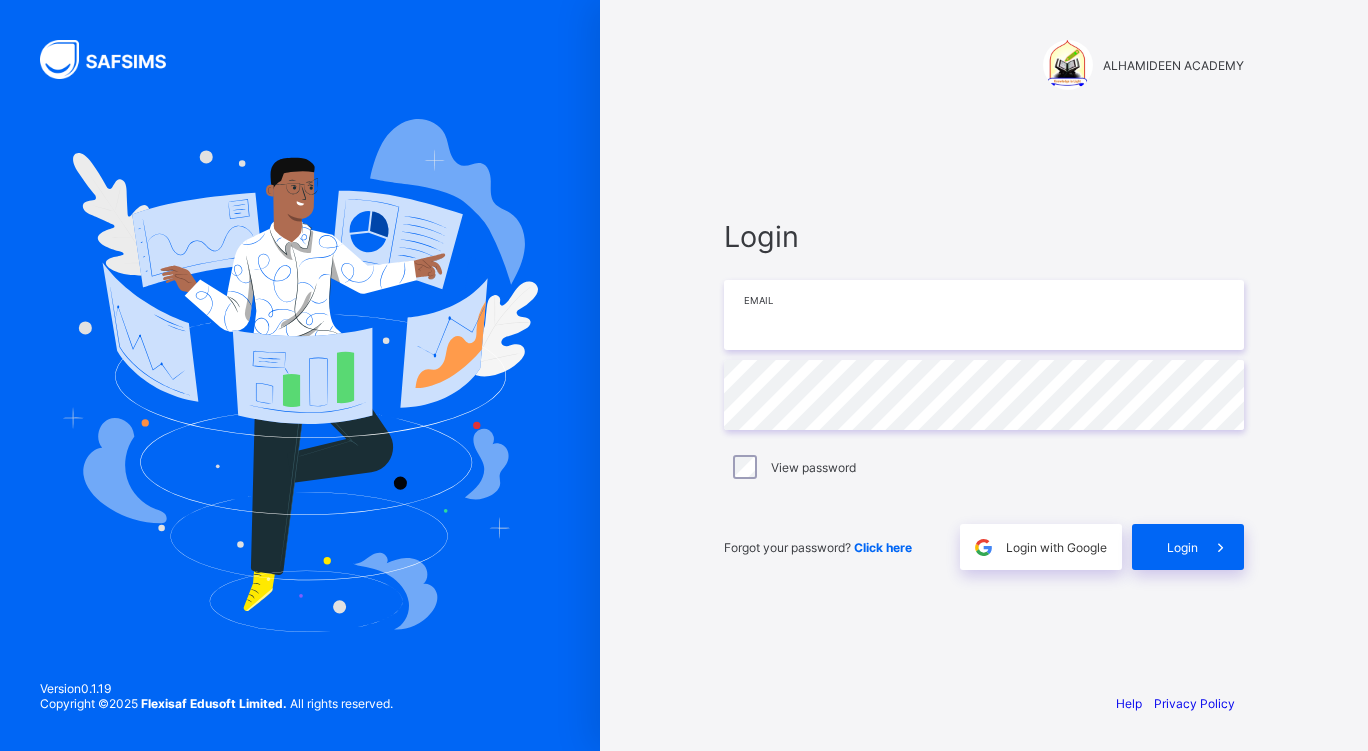 click at bounding box center [984, 315] 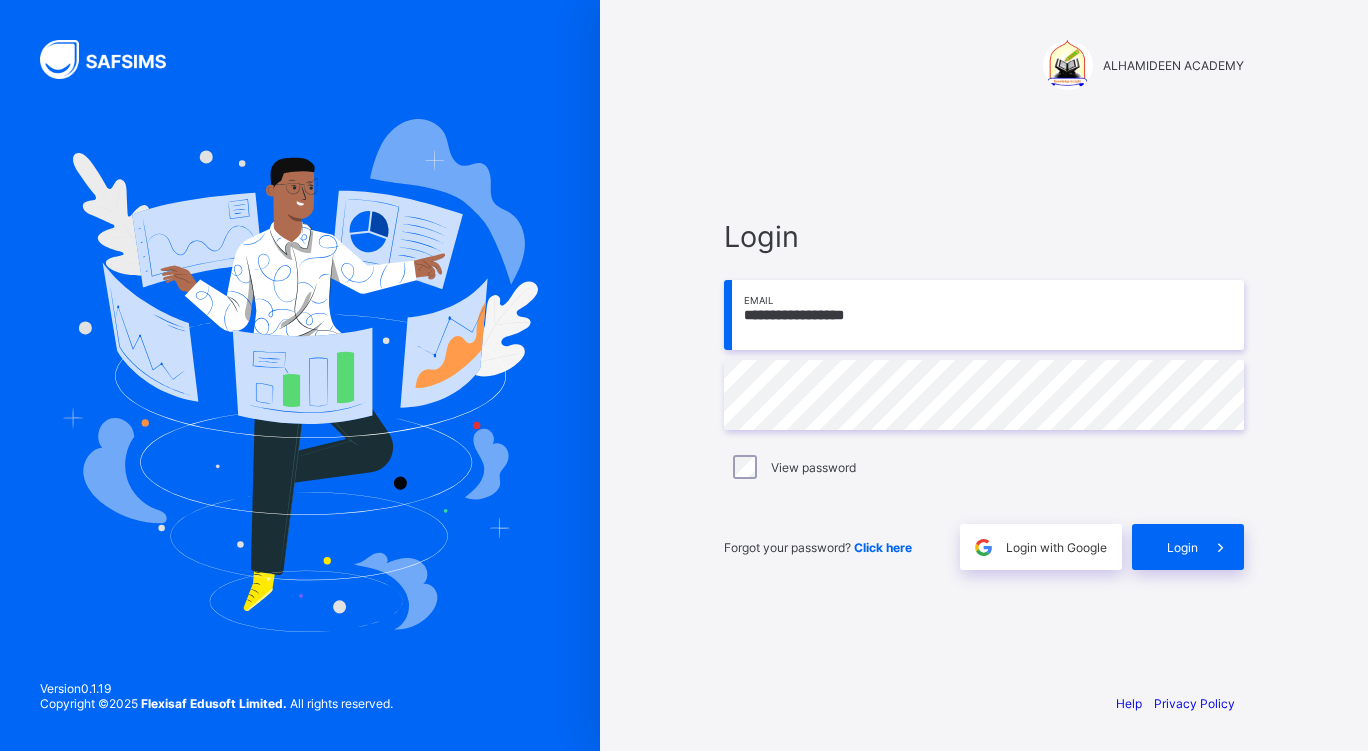 click on "Click here" at bounding box center [883, 547] 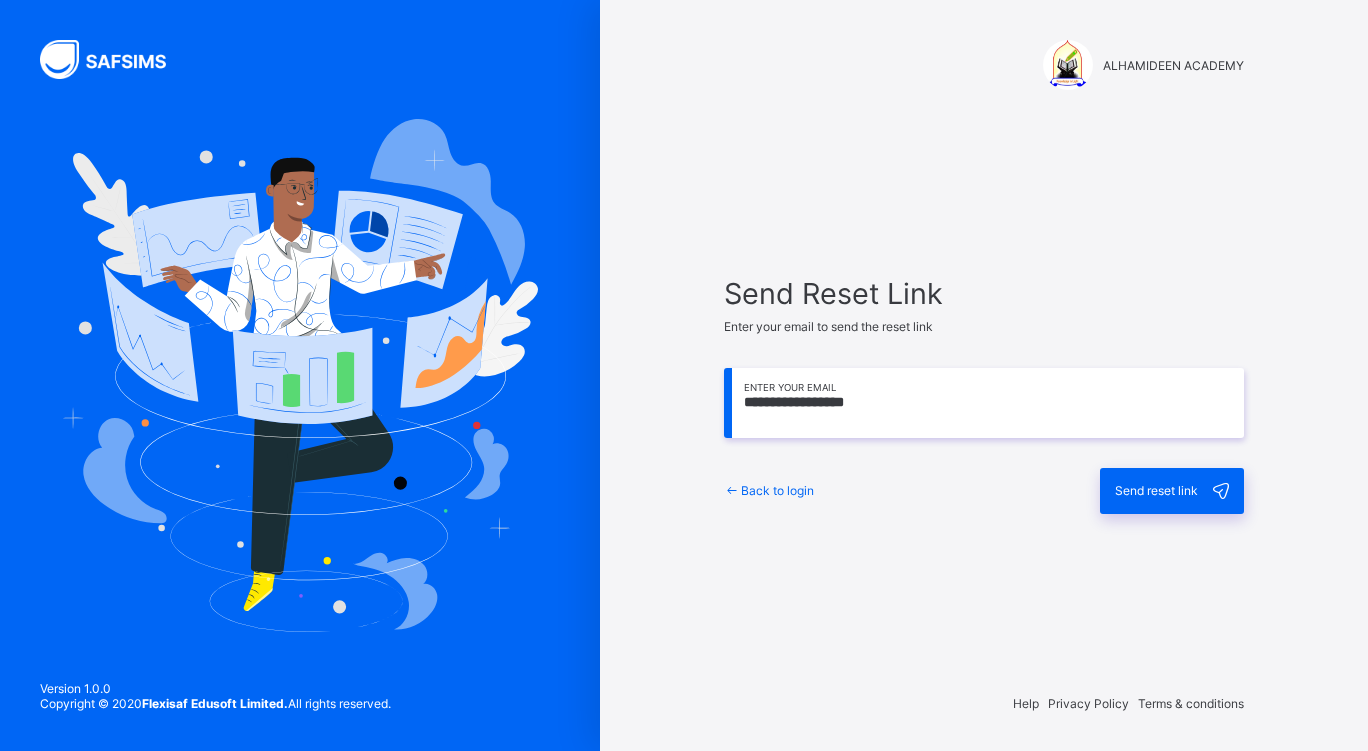 scroll, scrollTop: 0, scrollLeft: 0, axis: both 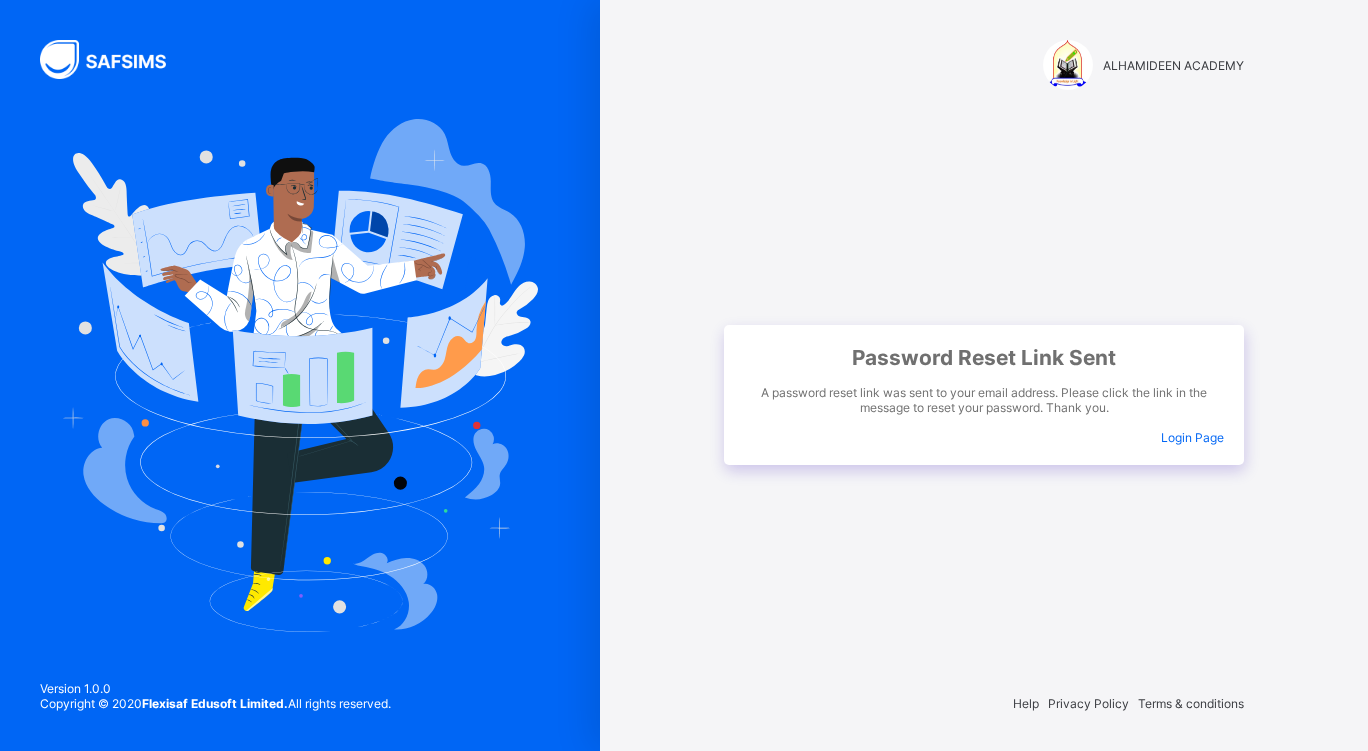 click on "Login Page" at bounding box center (1192, 437) 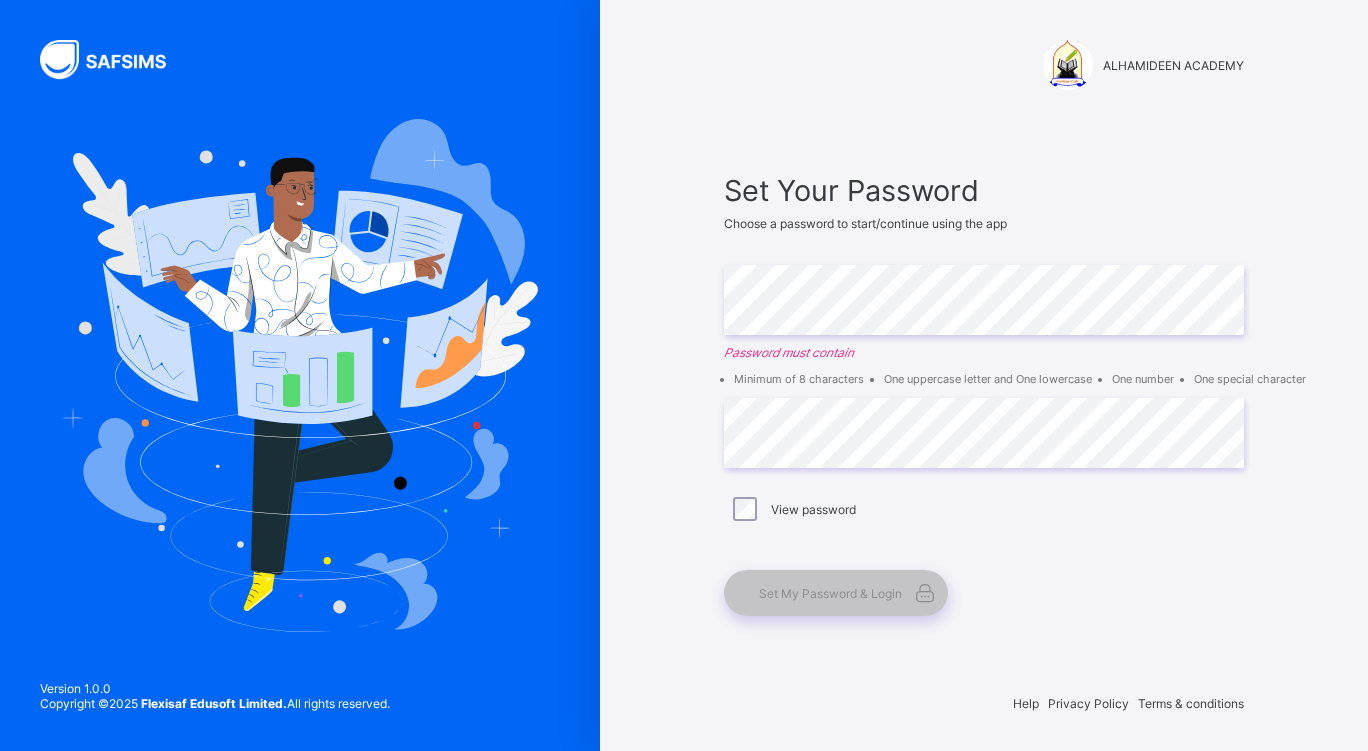 scroll, scrollTop: 0, scrollLeft: 0, axis: both 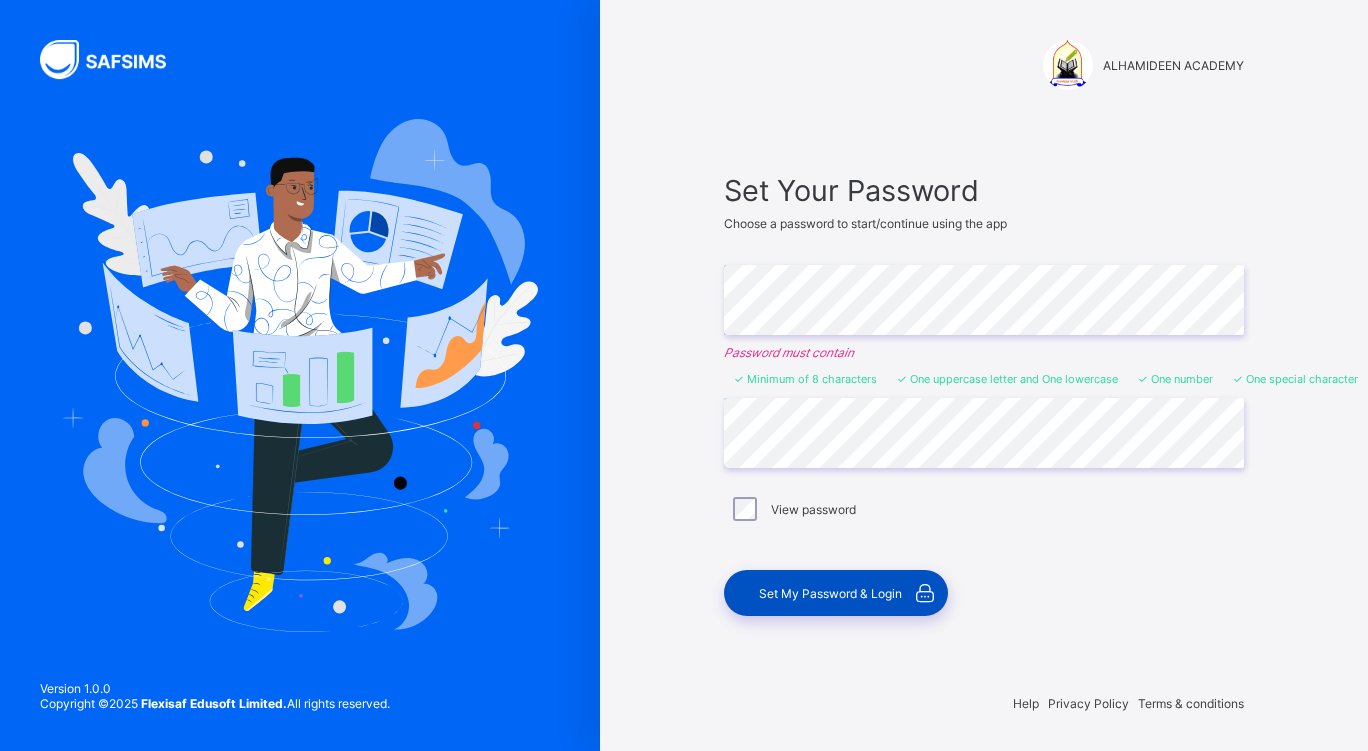 click on "Set My Password & Login" at bounding box center [830, 593] 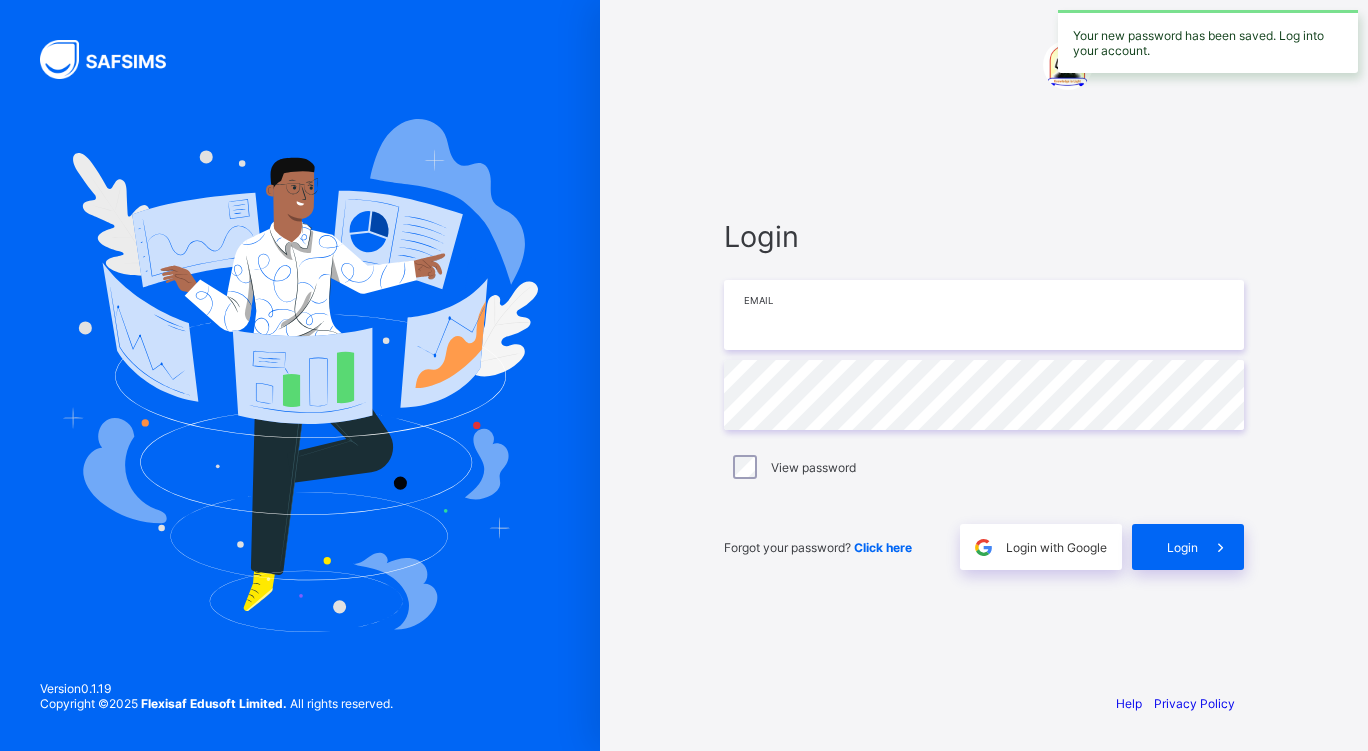 click at bounding box center [984, 315] 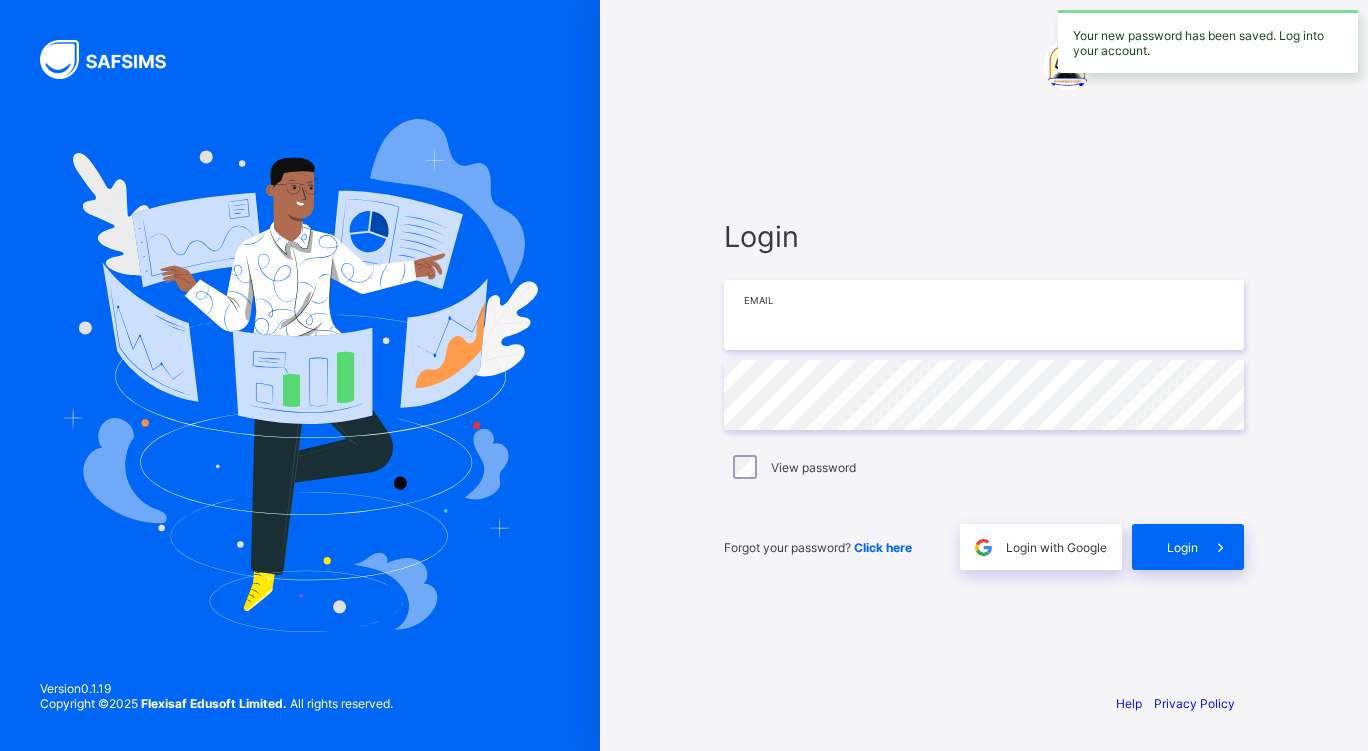type on "**********" 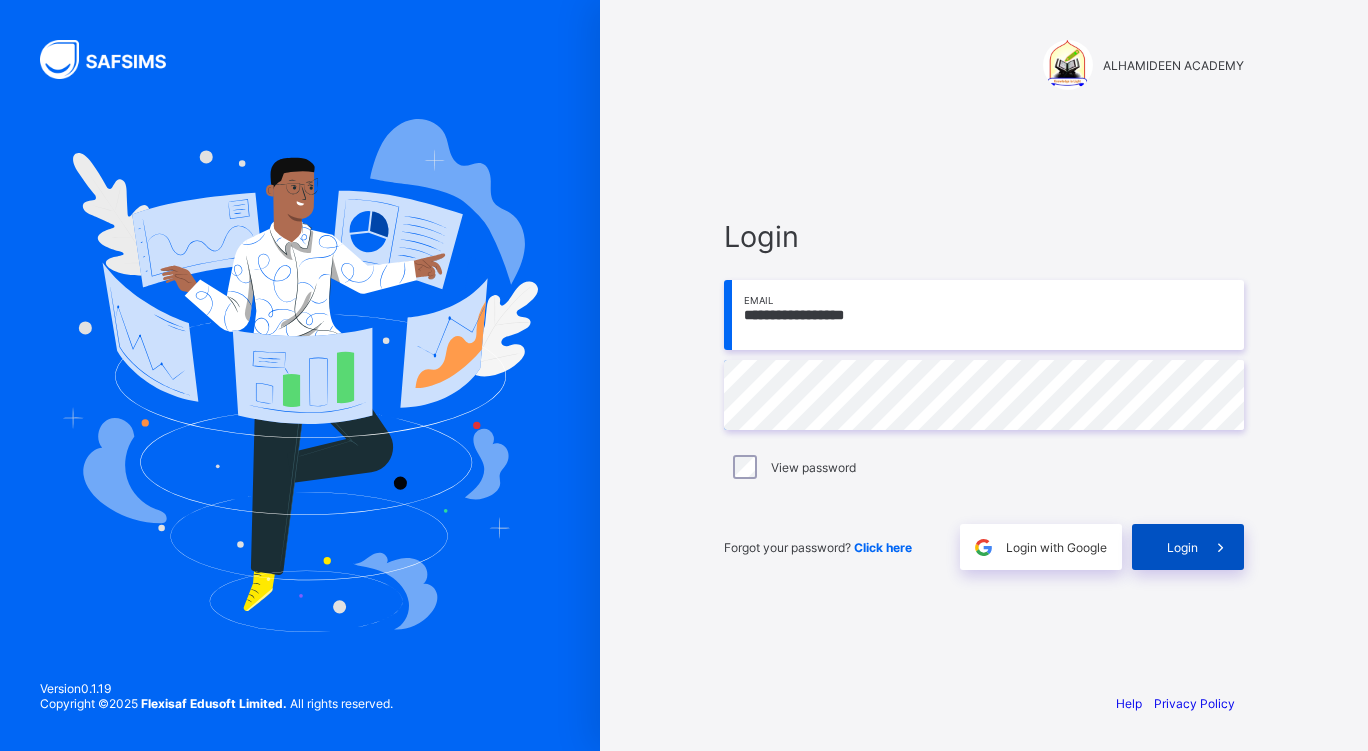 click on "Login" at bounding box center [1182, 547] 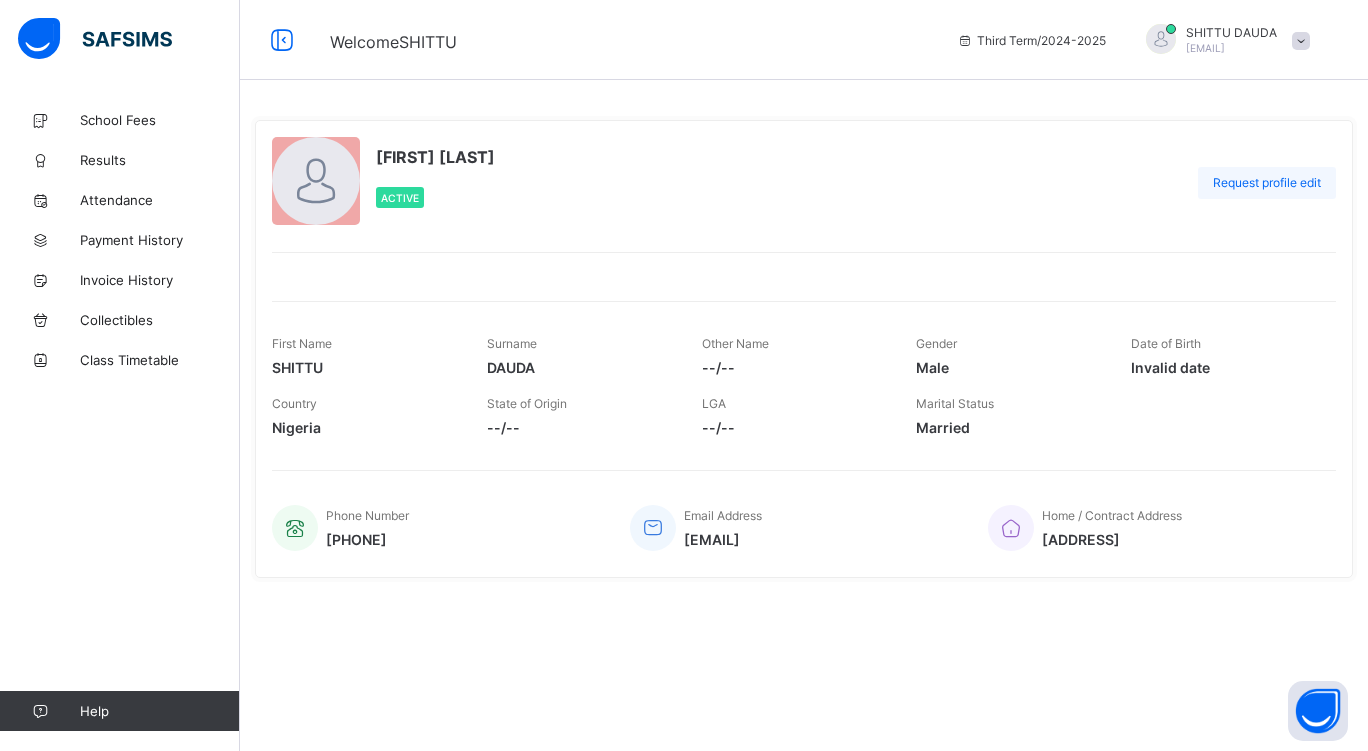 click on "Request profile edit" at bounding box center [1267, 182] 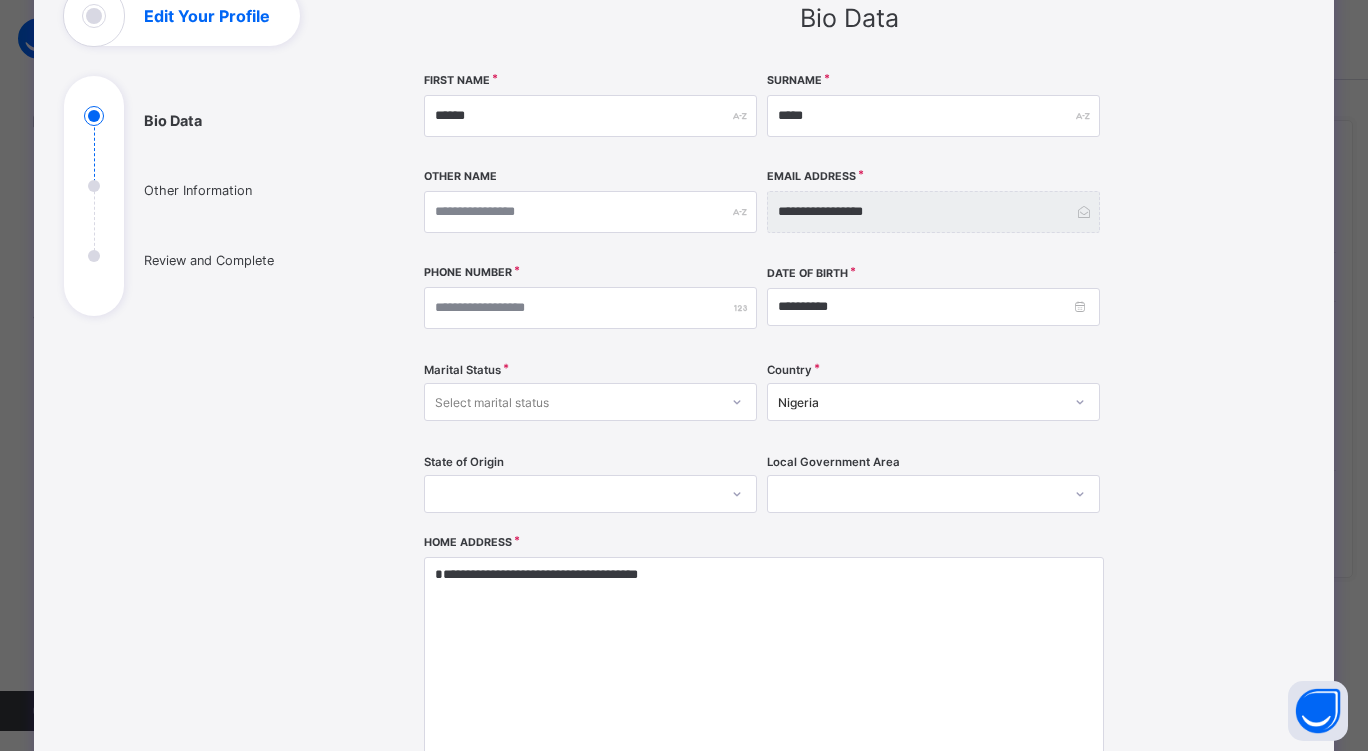 scroll, scrollTop: 147, scrollLeft: 0, axis: vertical 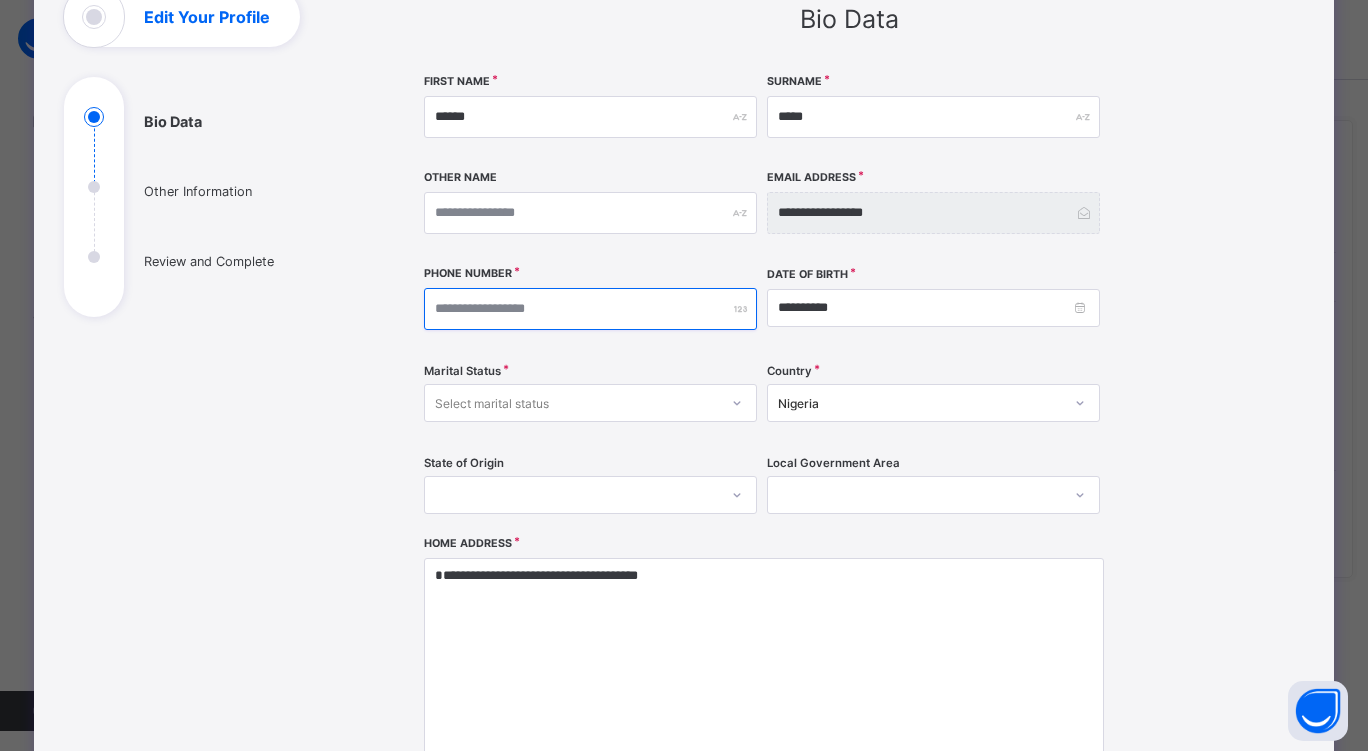 click at bounding box center (590, 309) 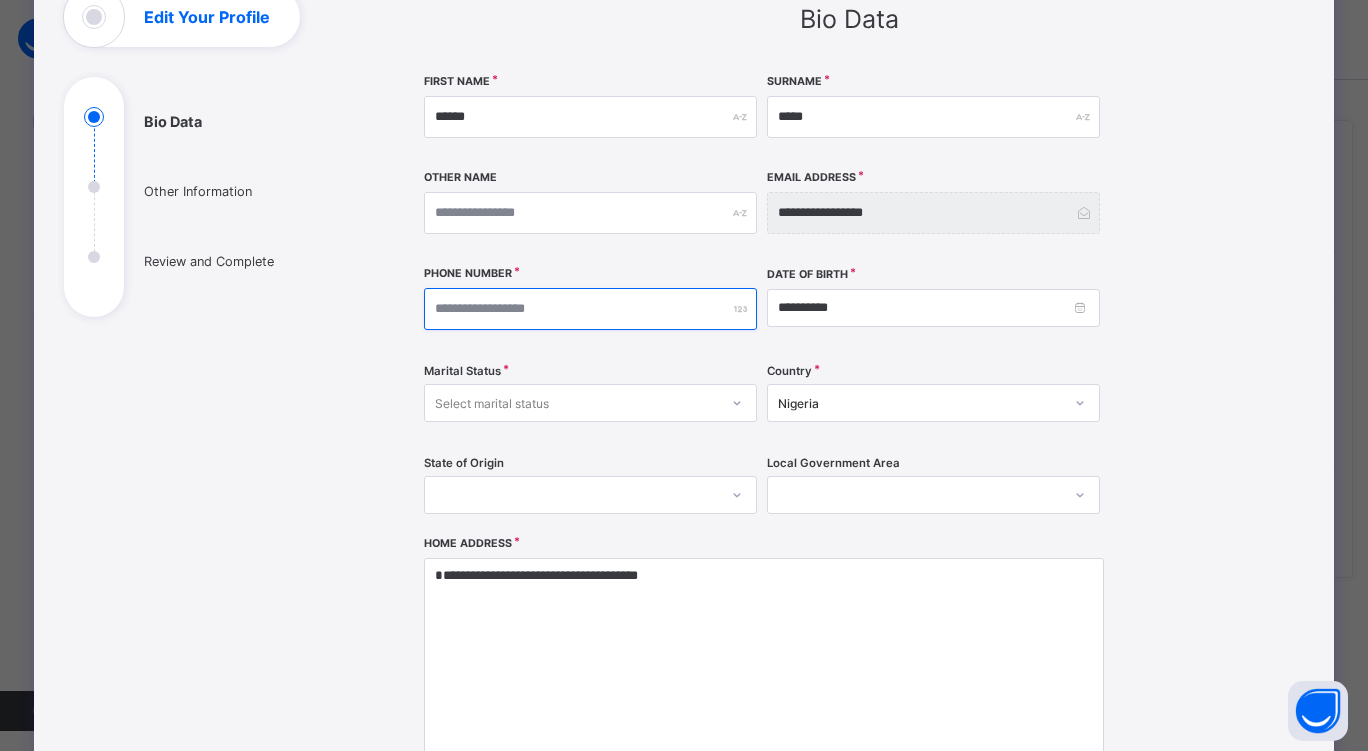 type on "**********" 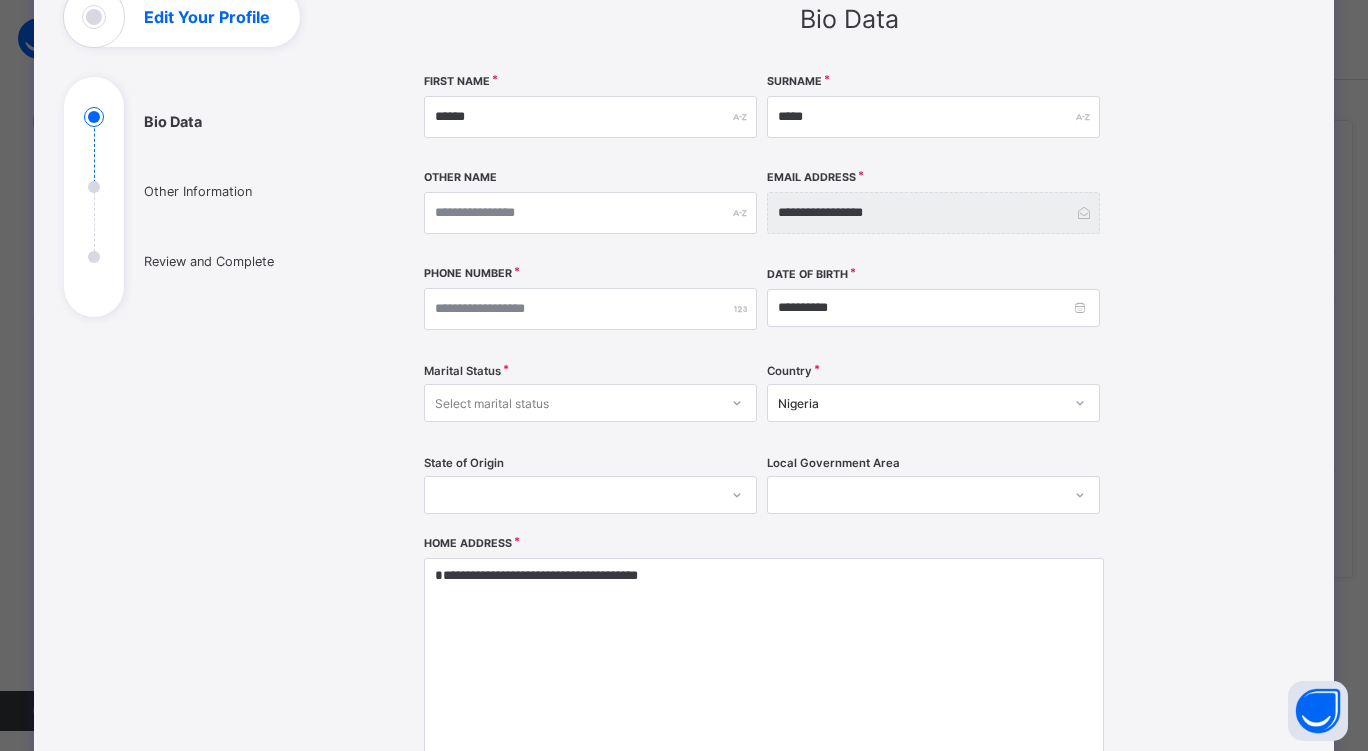 type on "**********" 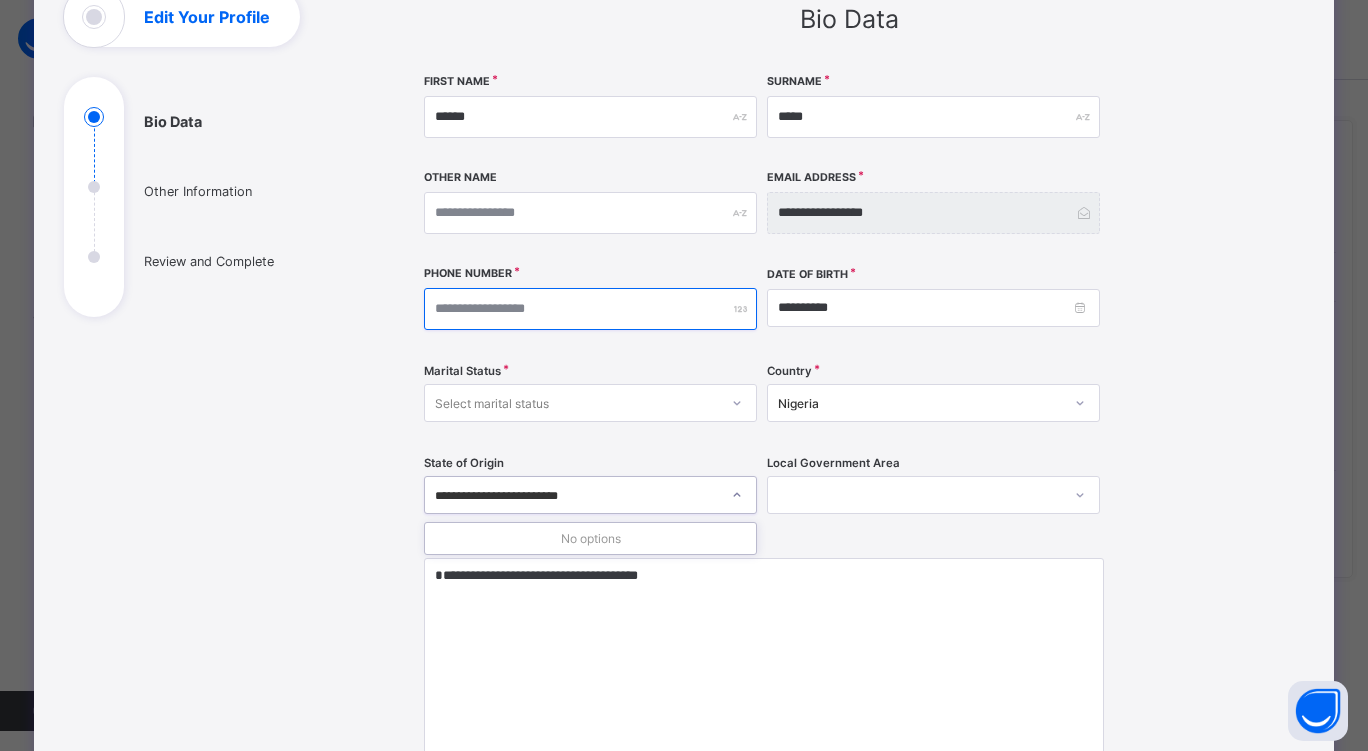 scroll, scrollTop: 0, scrollLeft: 0, axis: both 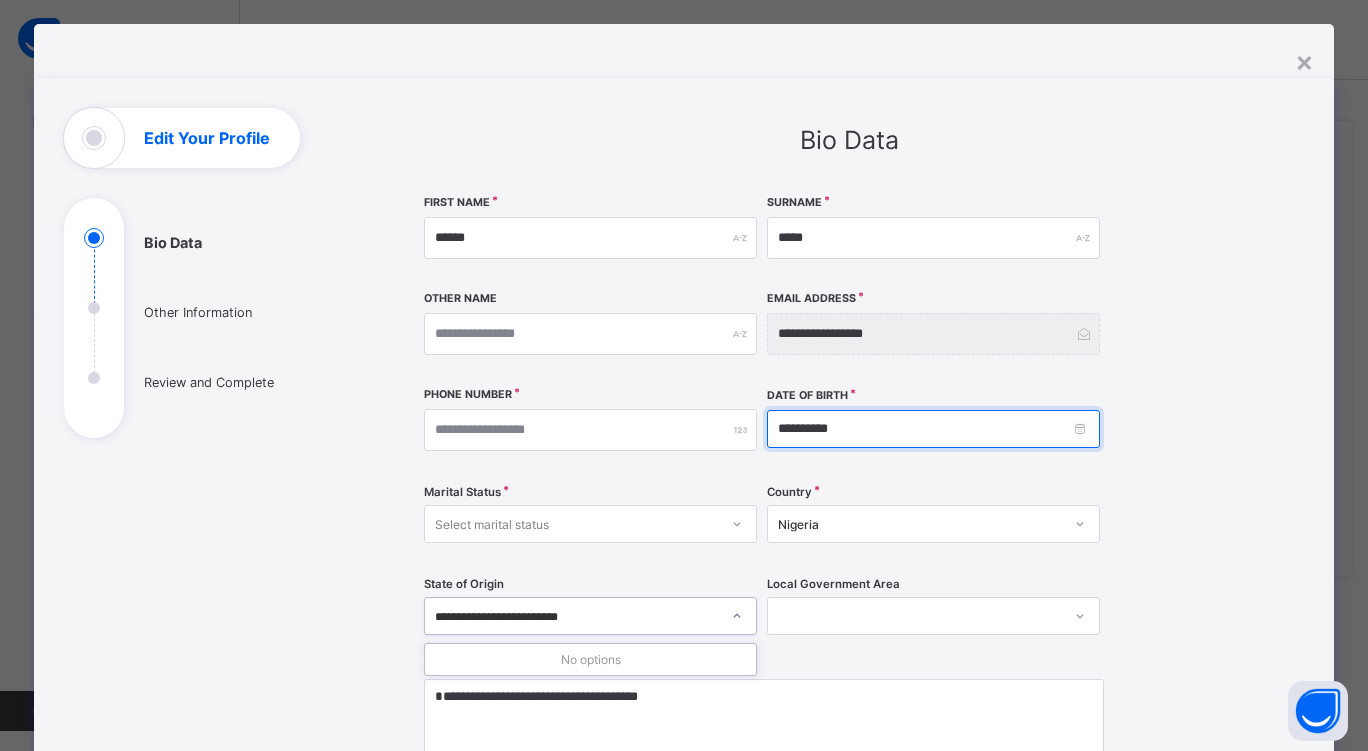 type 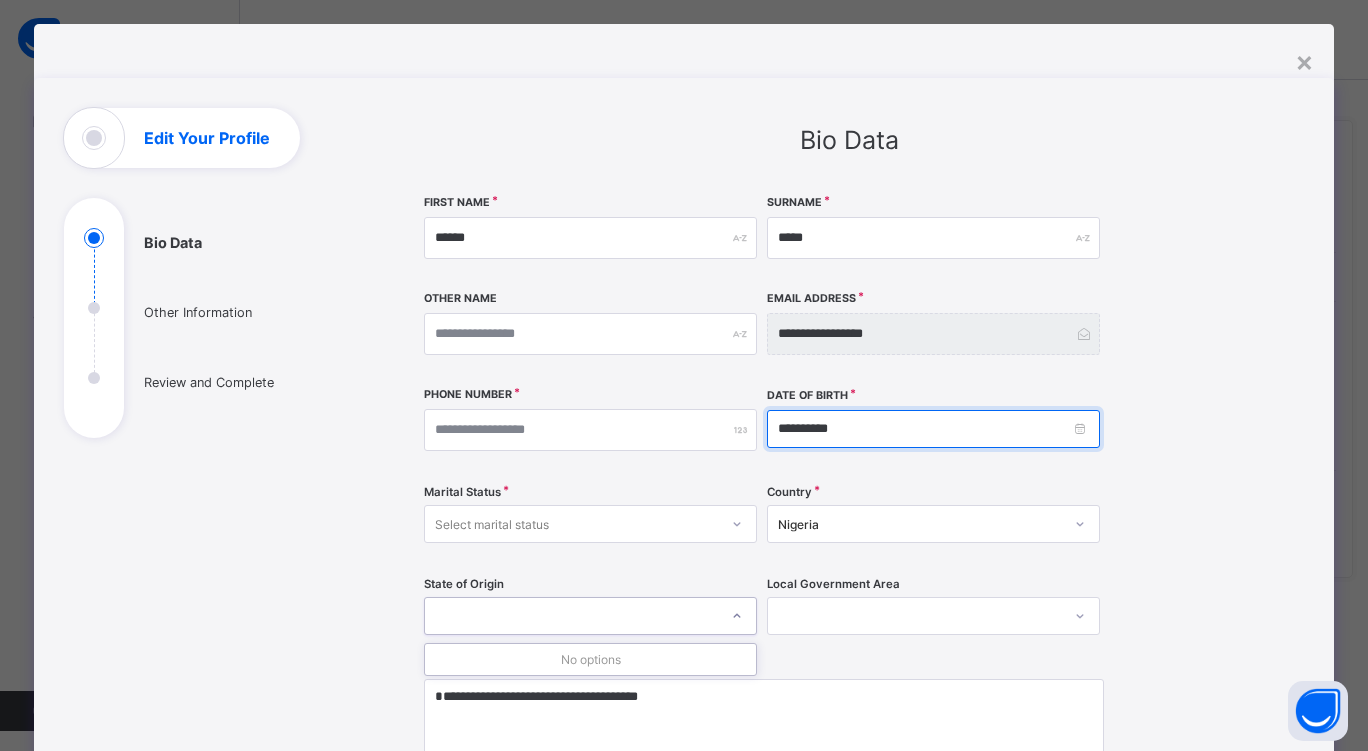 click on "**********" at bounding box center (933, 429) 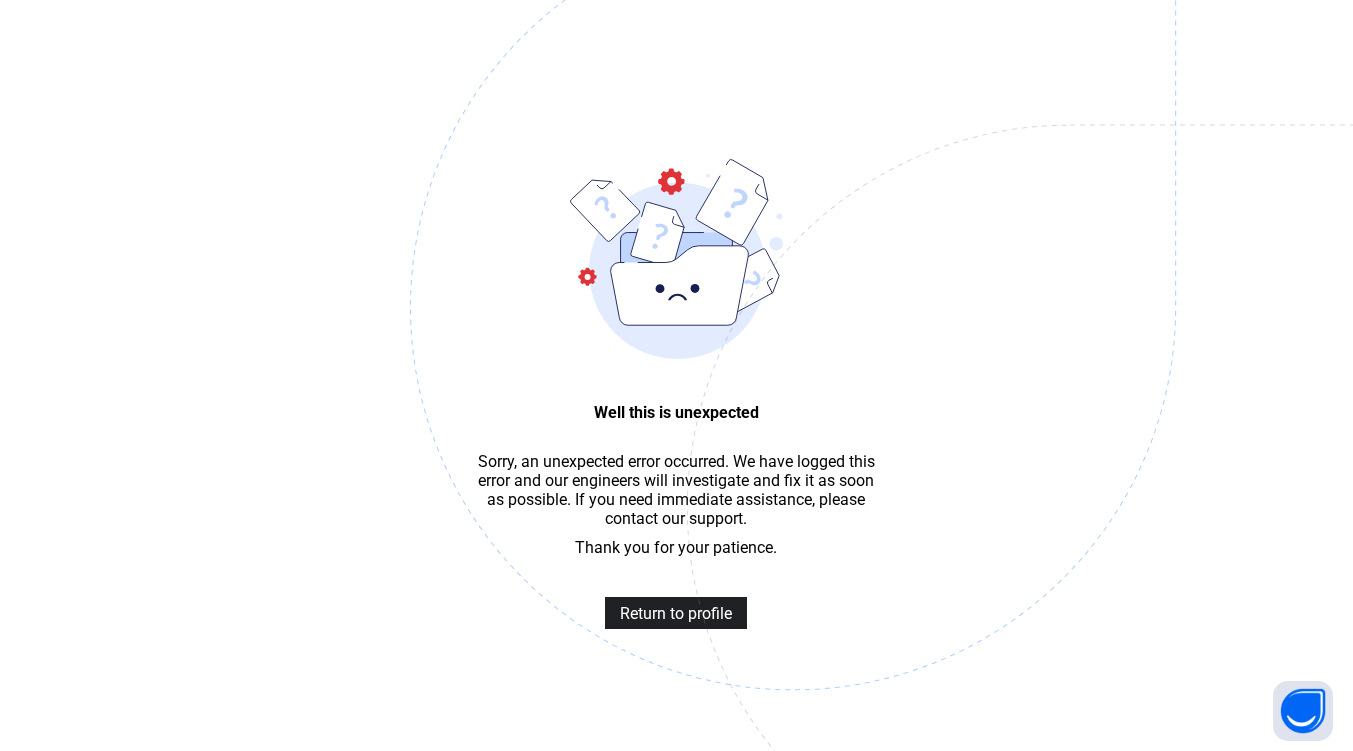 click on "Return to profile" at bounding box center (676, 613) 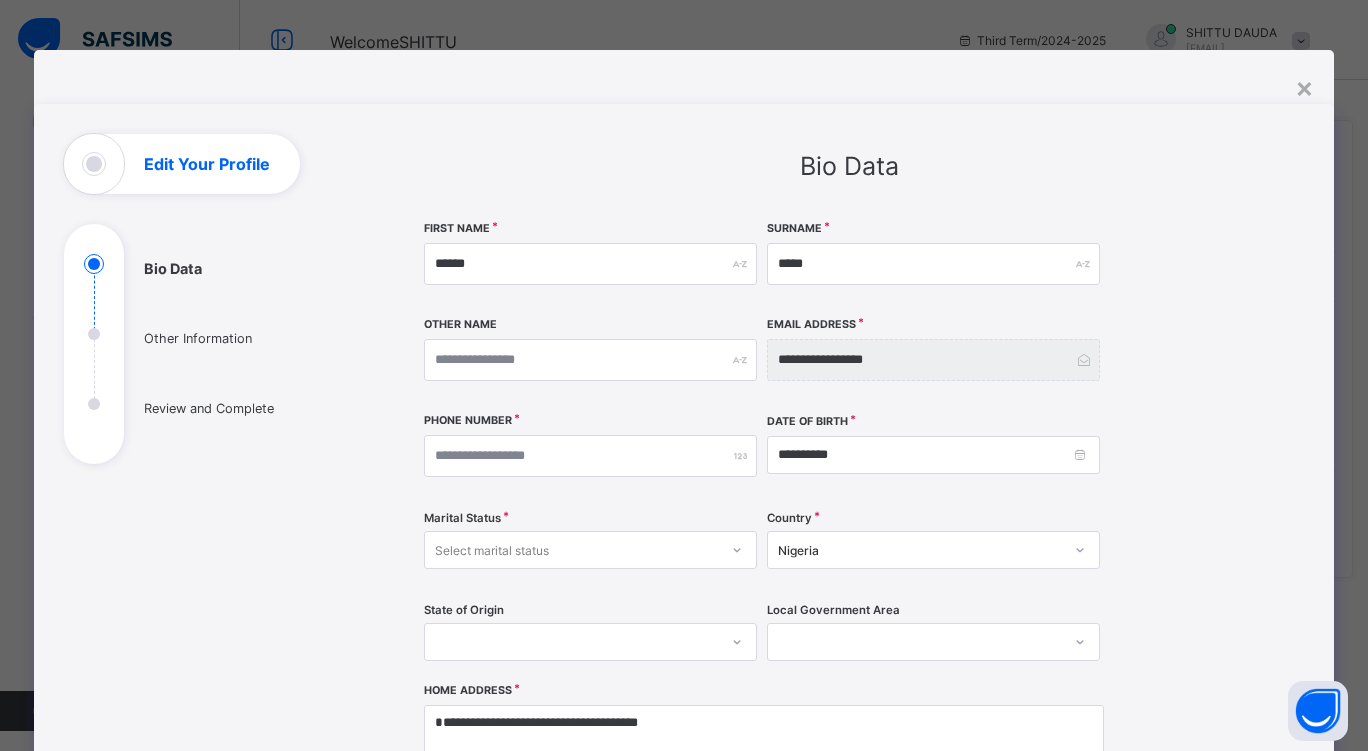 scroll, scrollTop: 0, scrollLeft: 0, axis: both 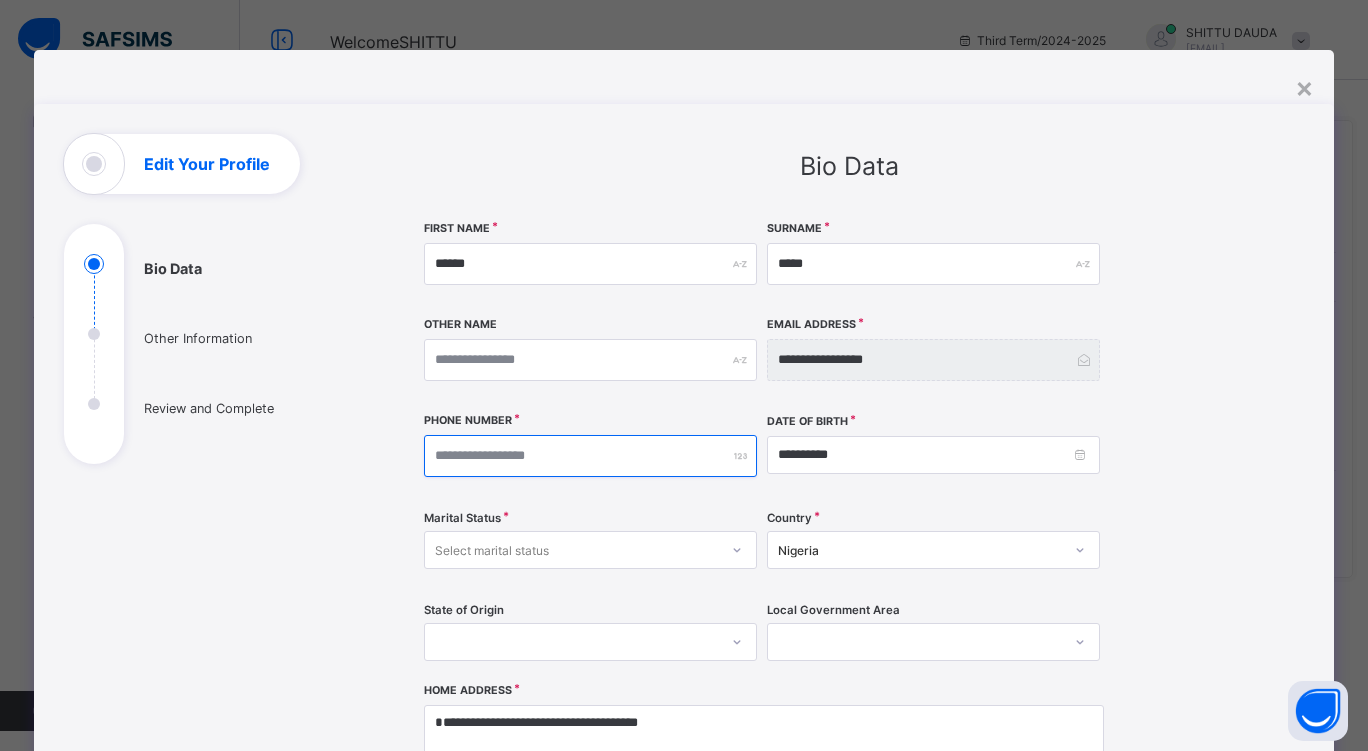 drag, startPoint x: 0, startPoint y: 0, endPoint x: 619, endPoint y: 454, distance: 767.6438 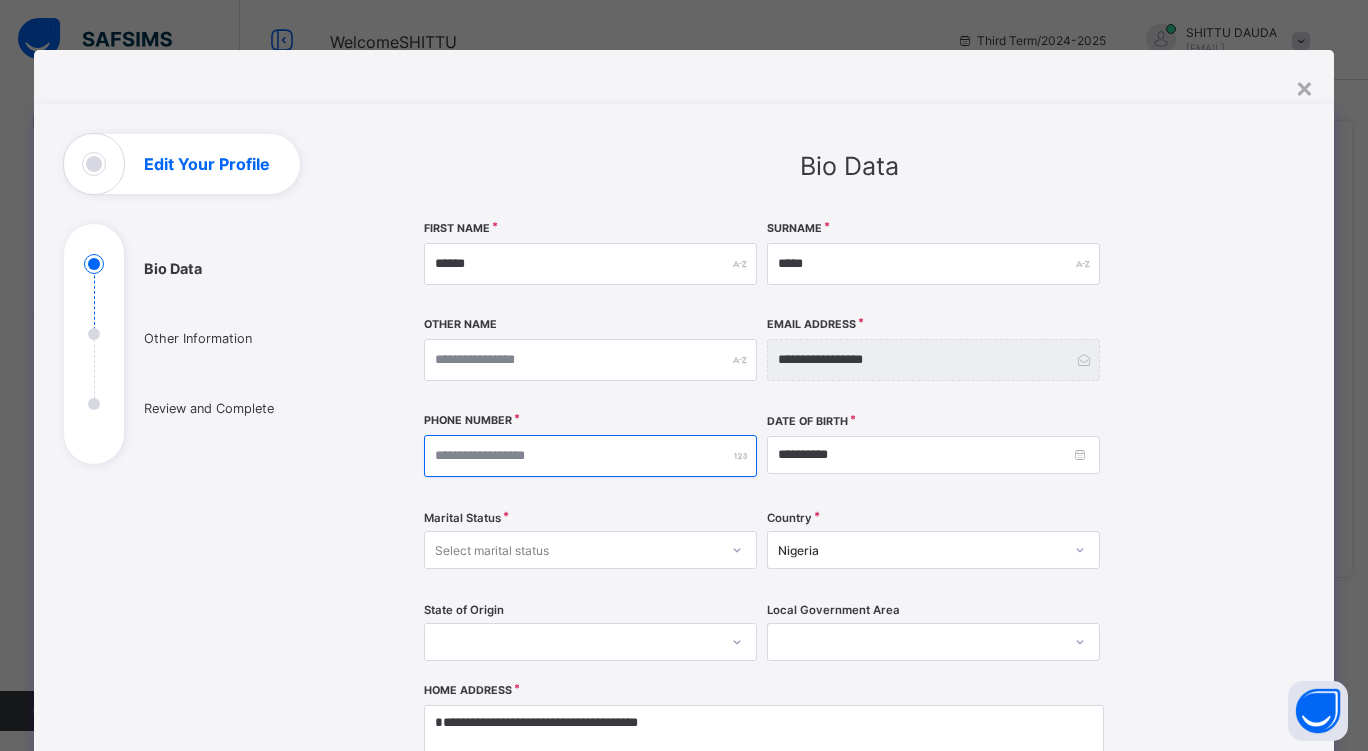 click at bounding box center [590, 456] 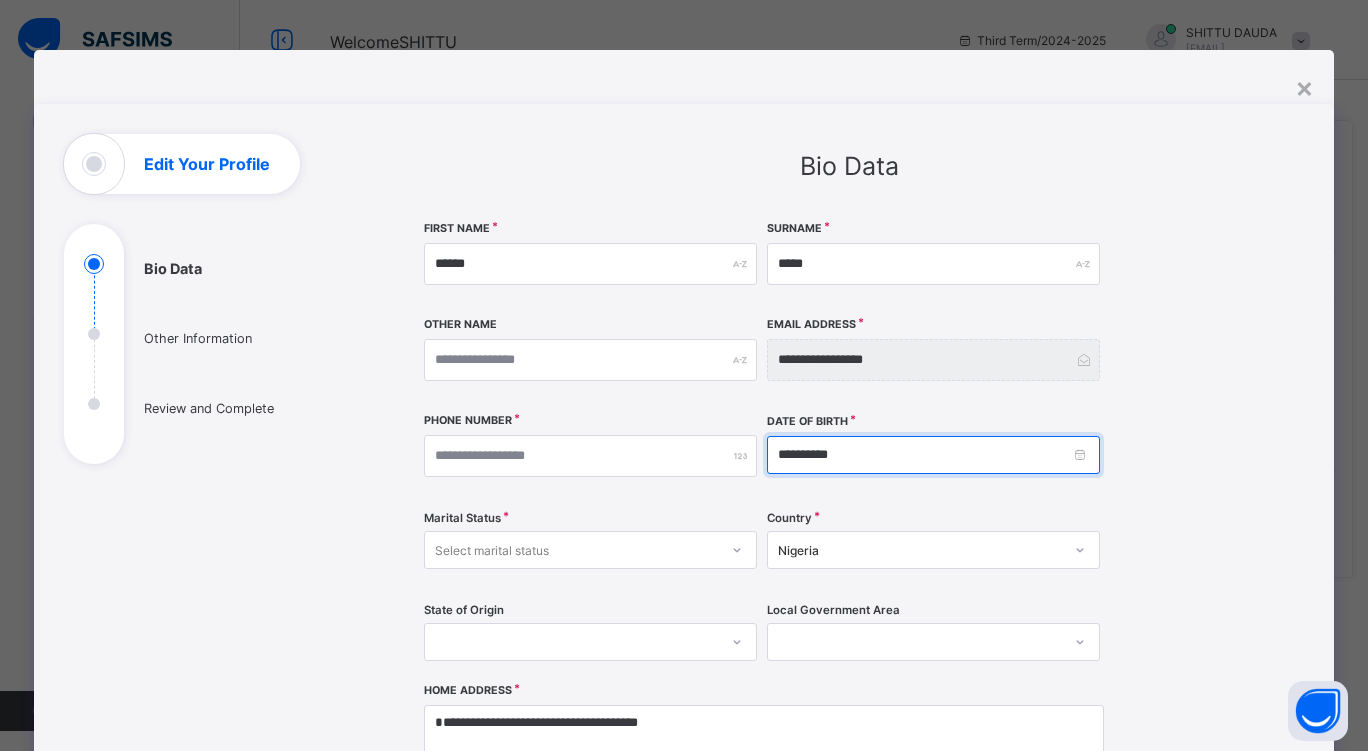 click on "**********" at bounding box center (933, 455) 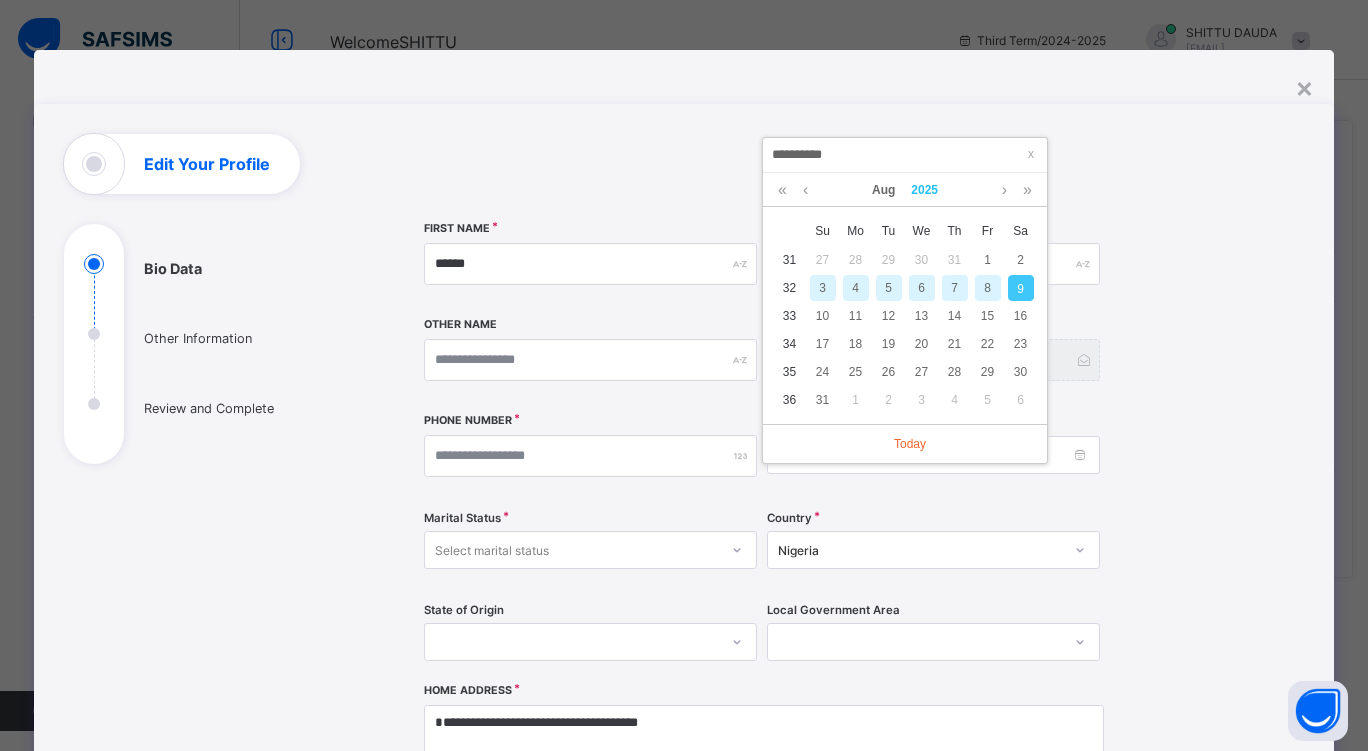 click on "2025" at bounding box center (924, 190) 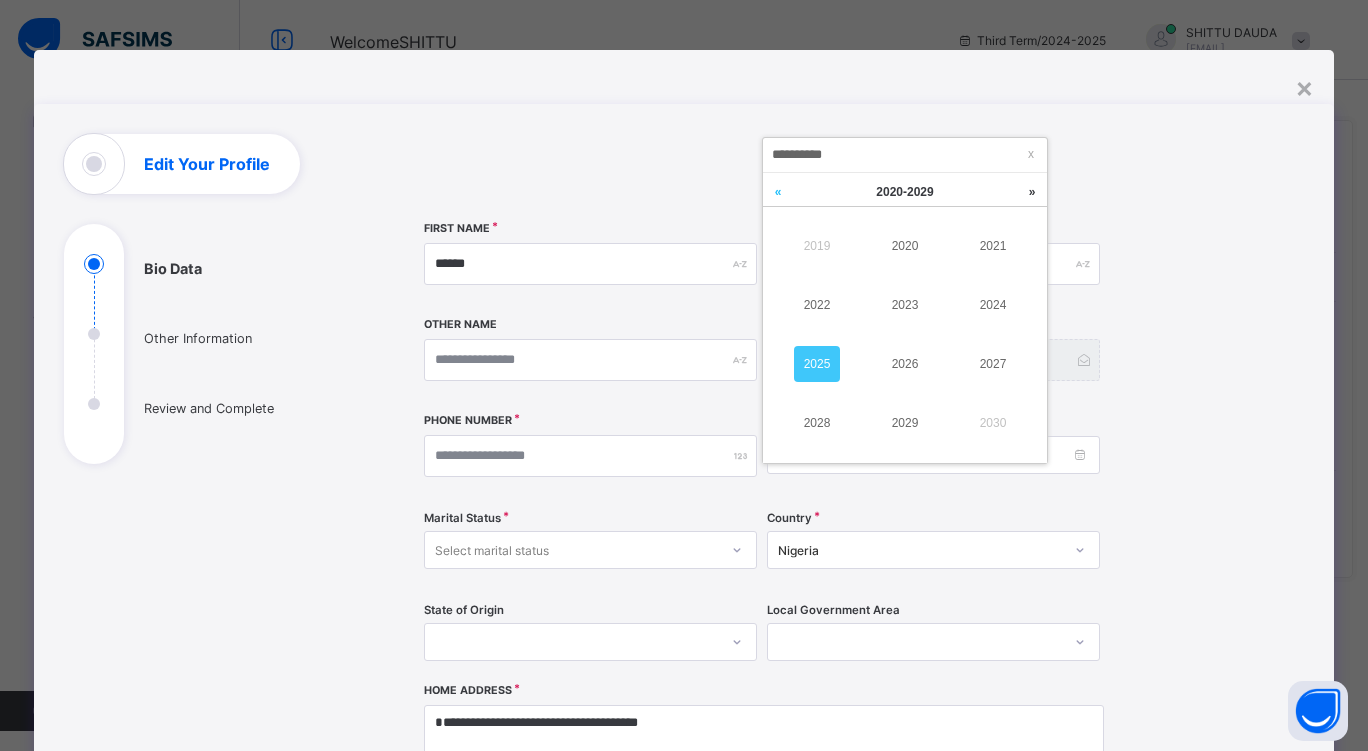 click at bounding box center [778, 192] 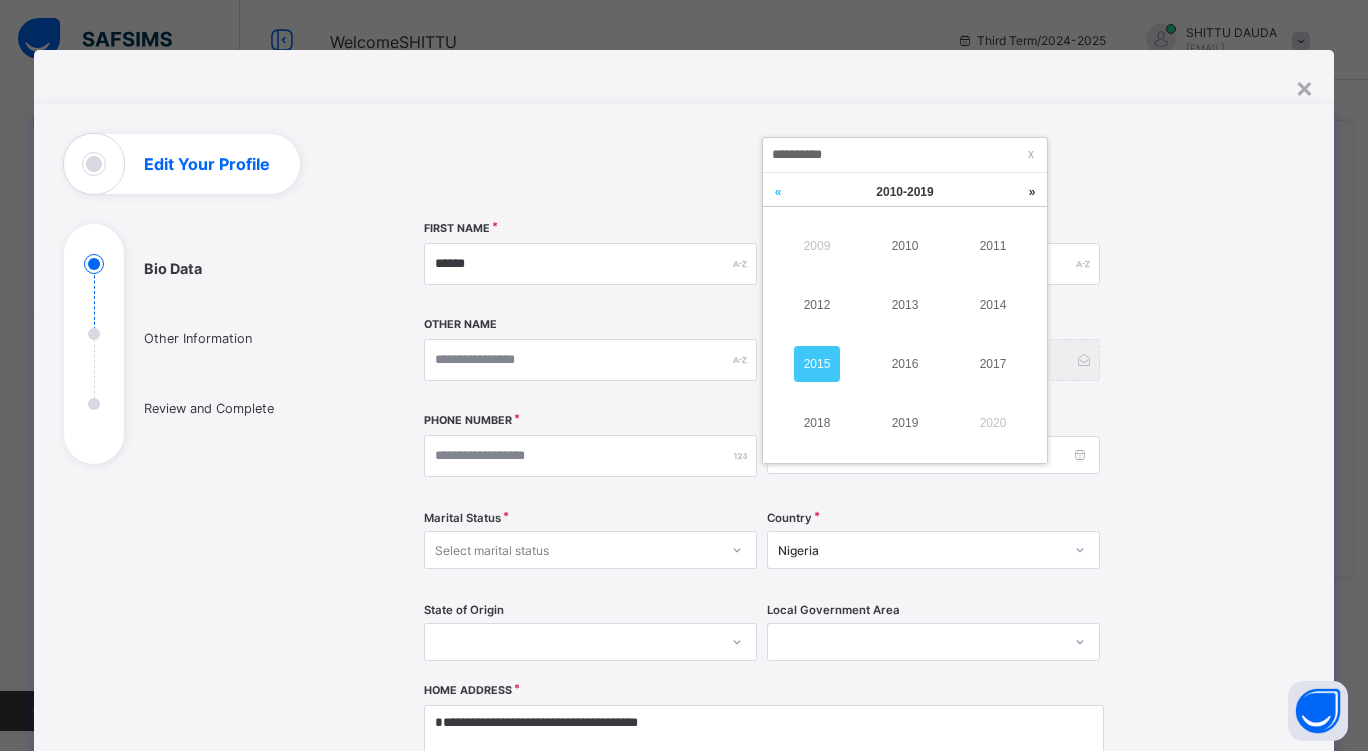 click at bounding box center [778, 192] 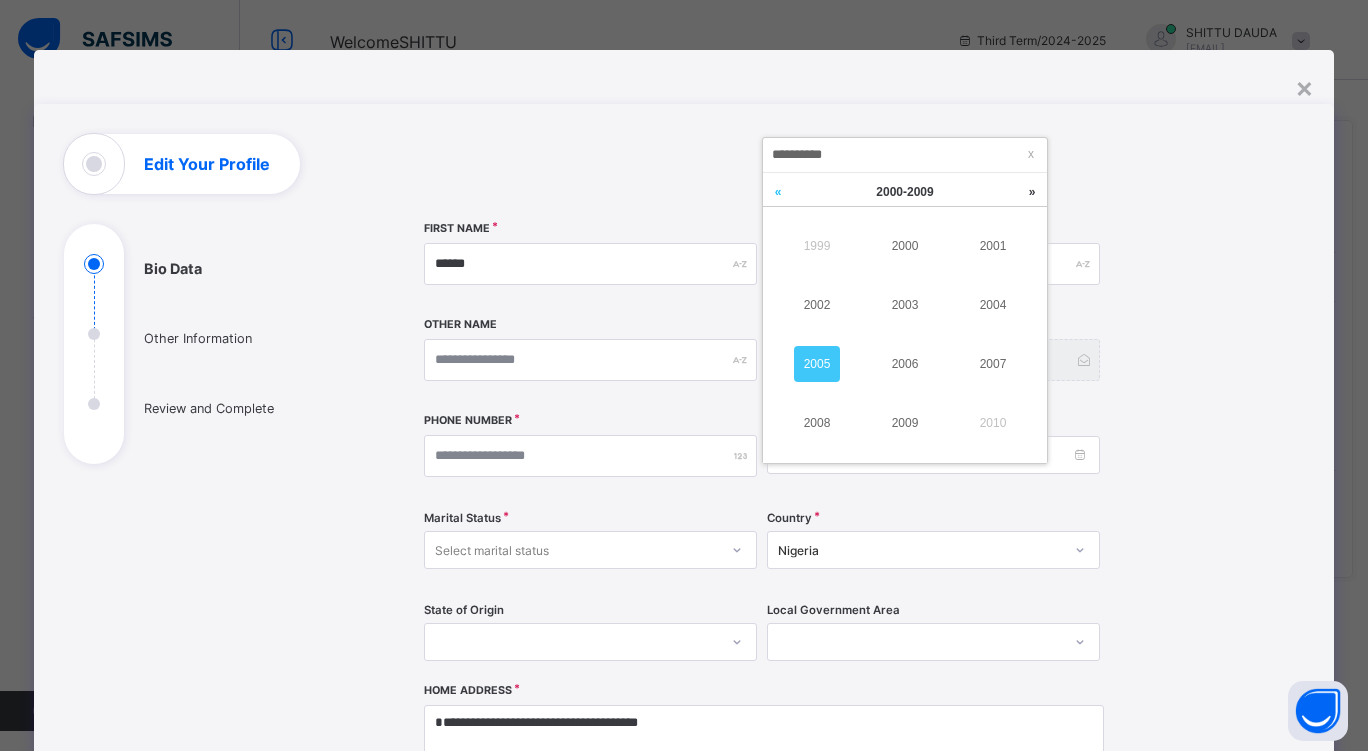 click at bounding box center (778, 192) 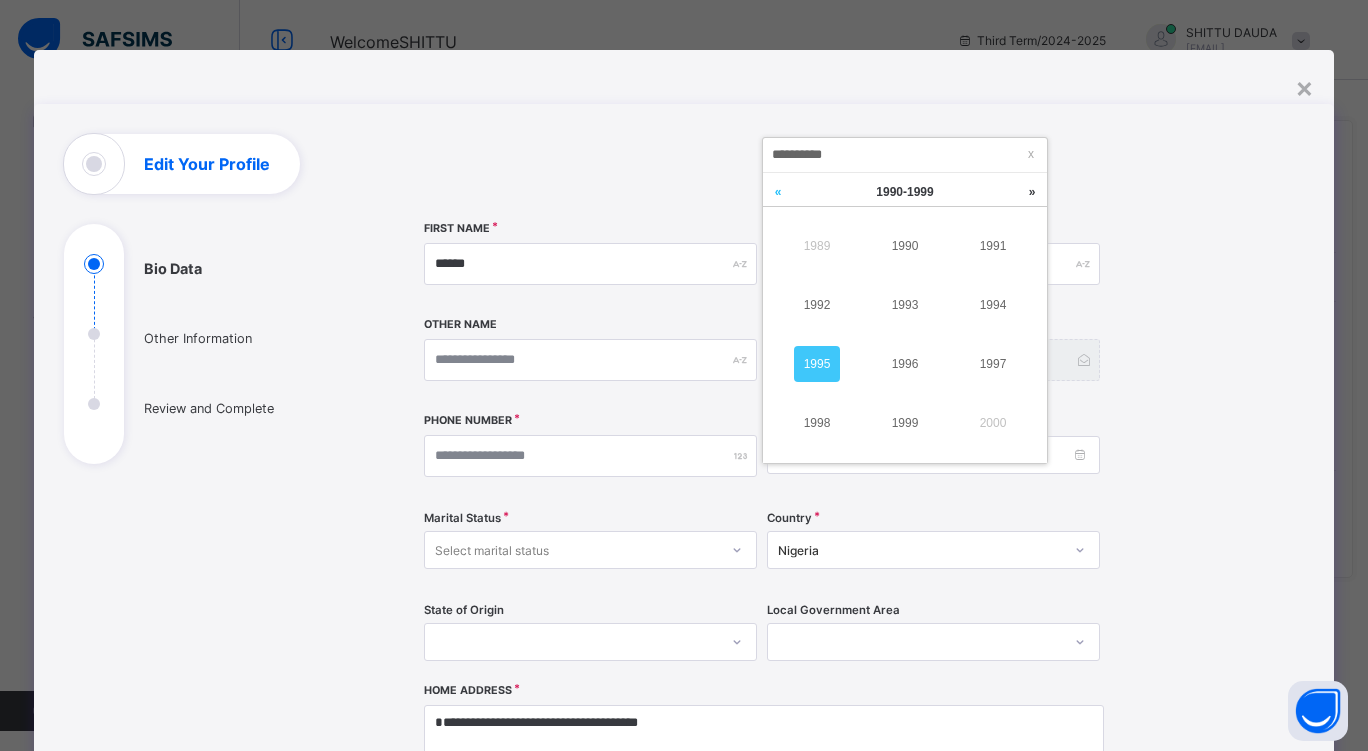 click at bounding box center (778, 192) 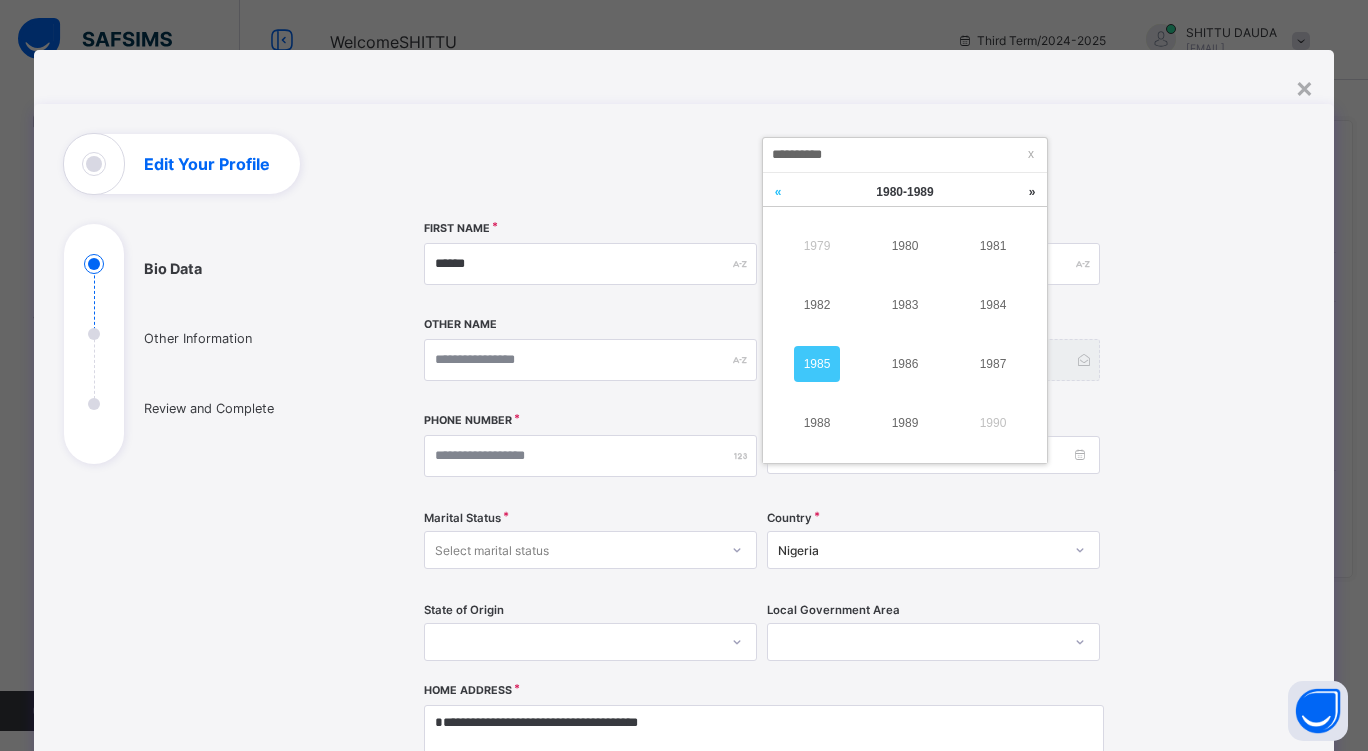 click at bounding box center (778, 192) 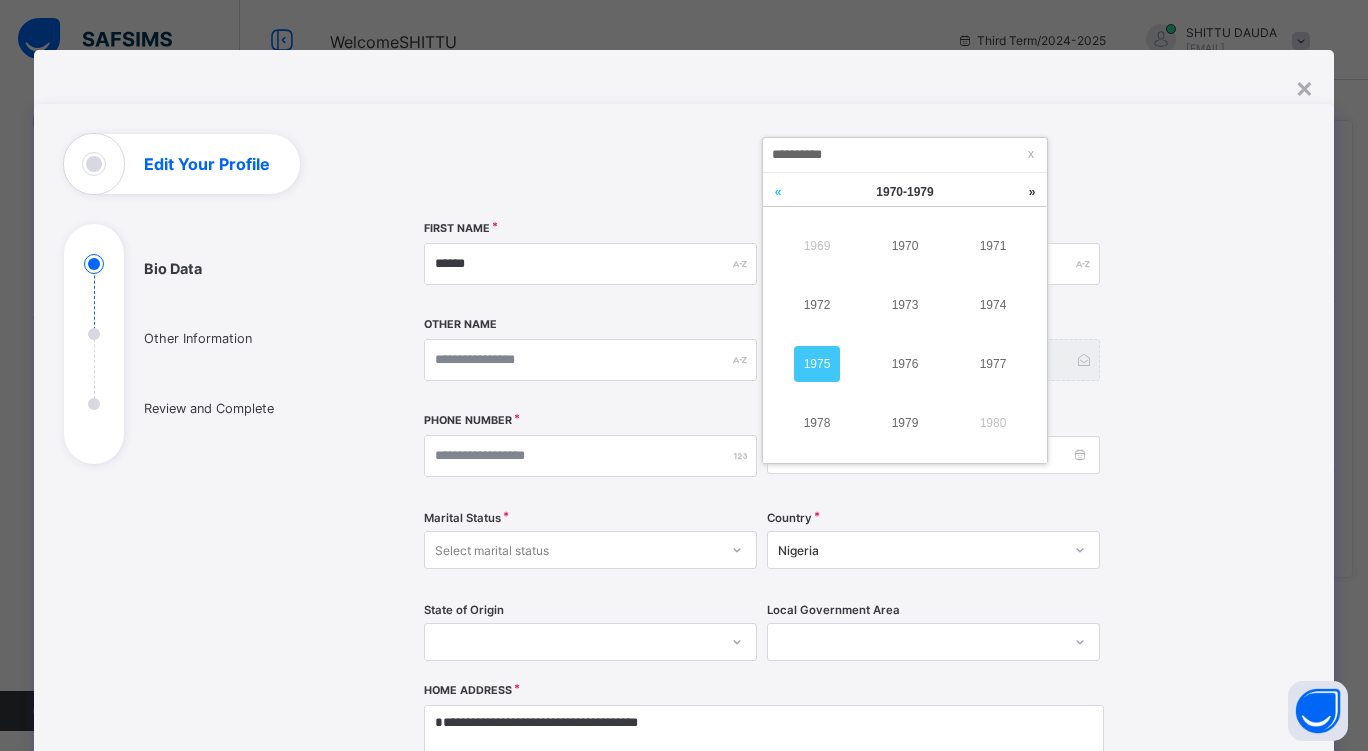 click at bounding box center [778, 192] 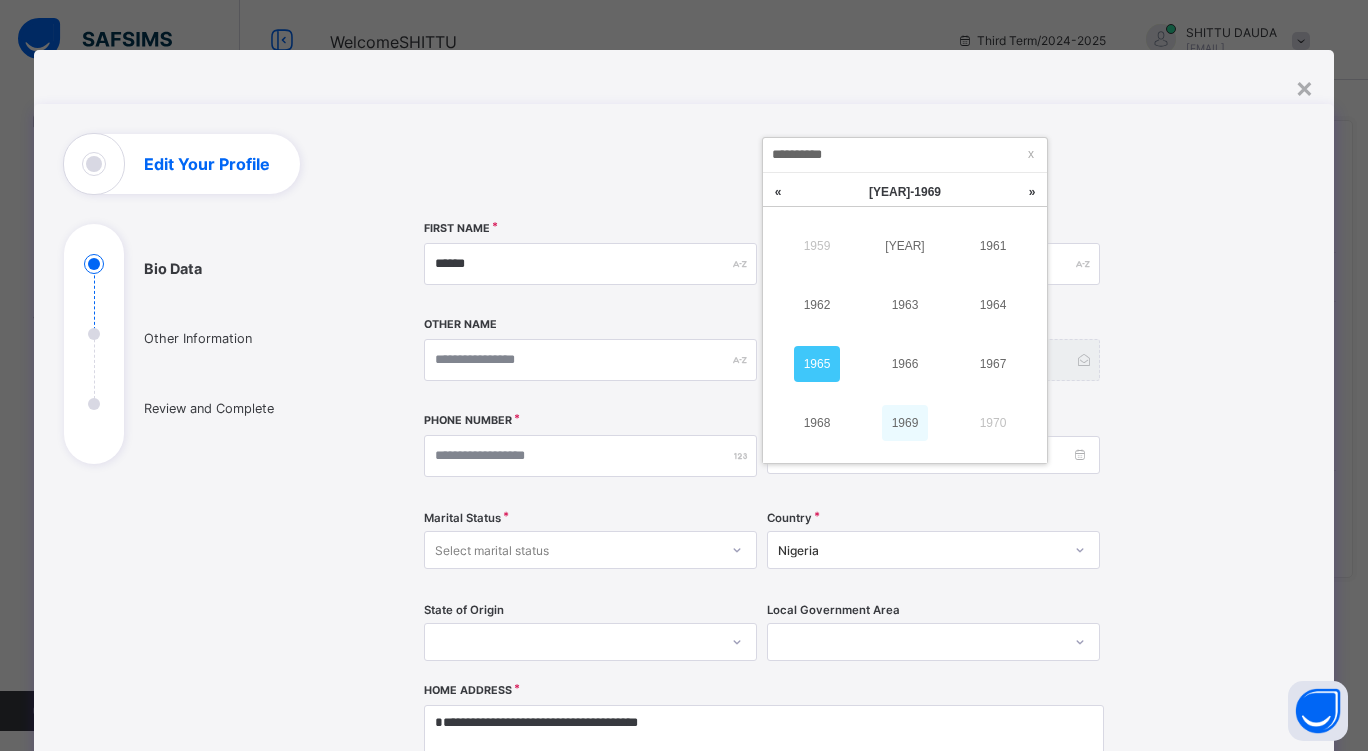 click on "1969" at bounding box center (905, 423) 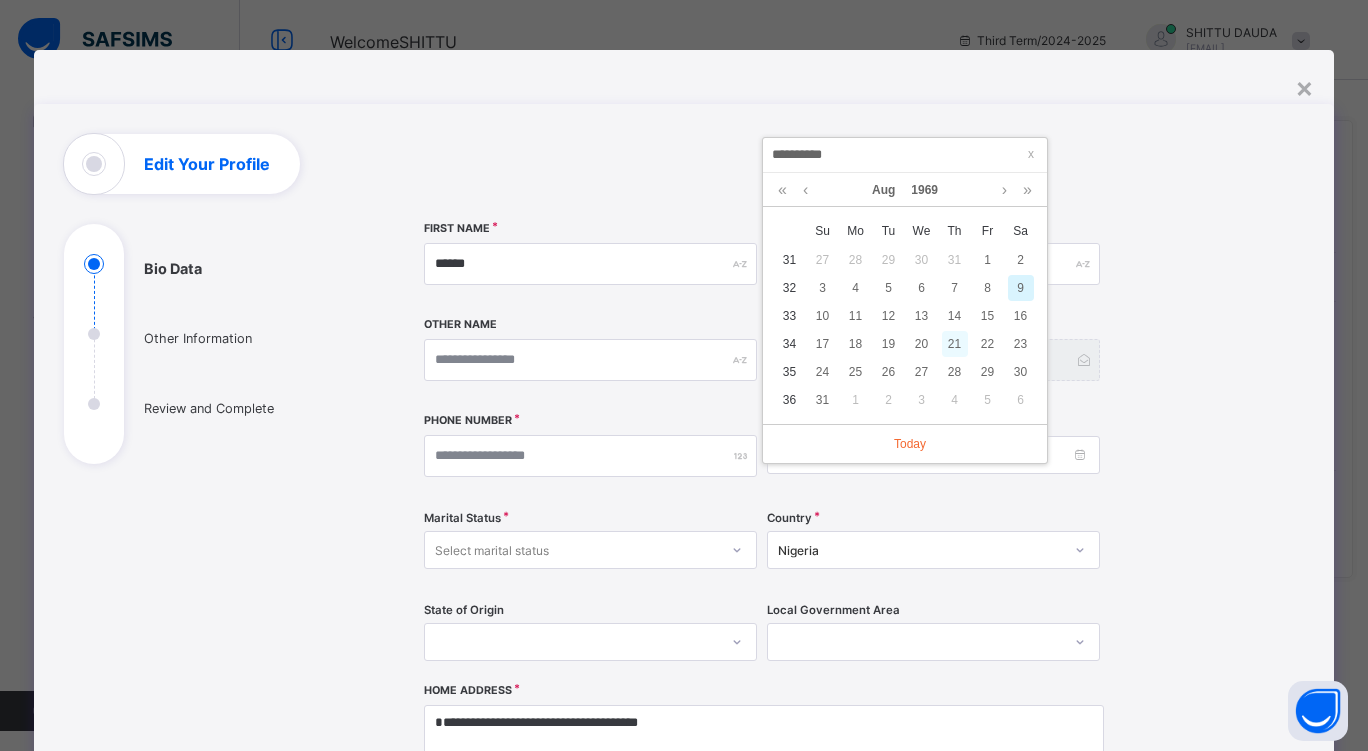 click on "21" at bounding box center (955, 344) 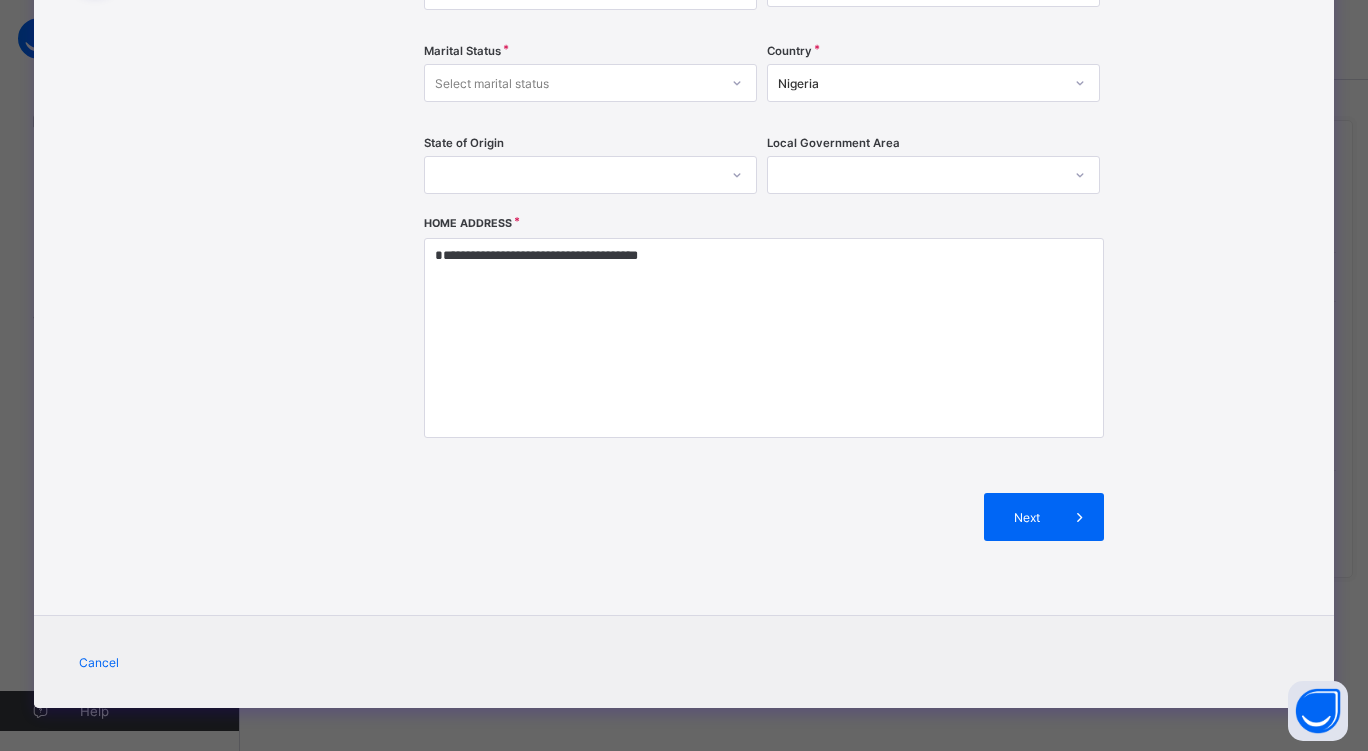 scroll, scrollTop: 474, scrollLeft: 0, axis: vertical 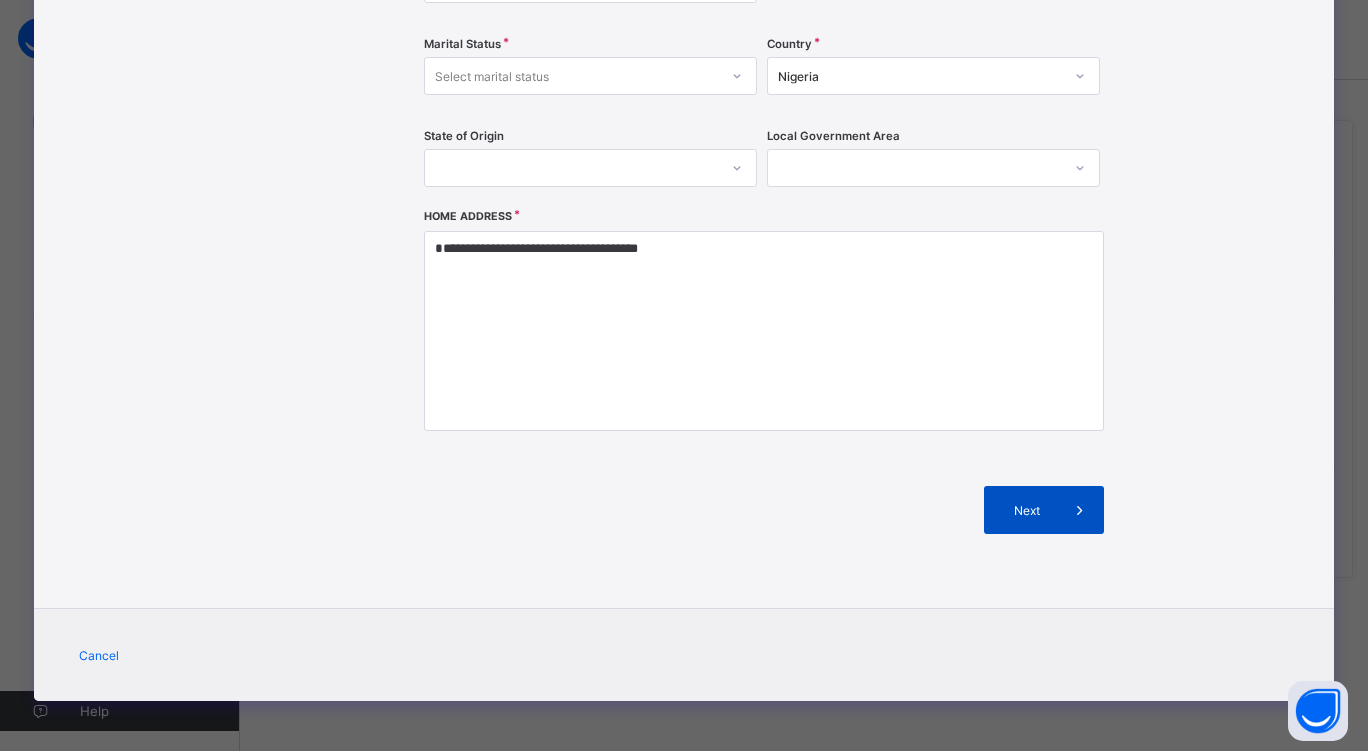 click on "Next" at bounding box center (1027, 510) 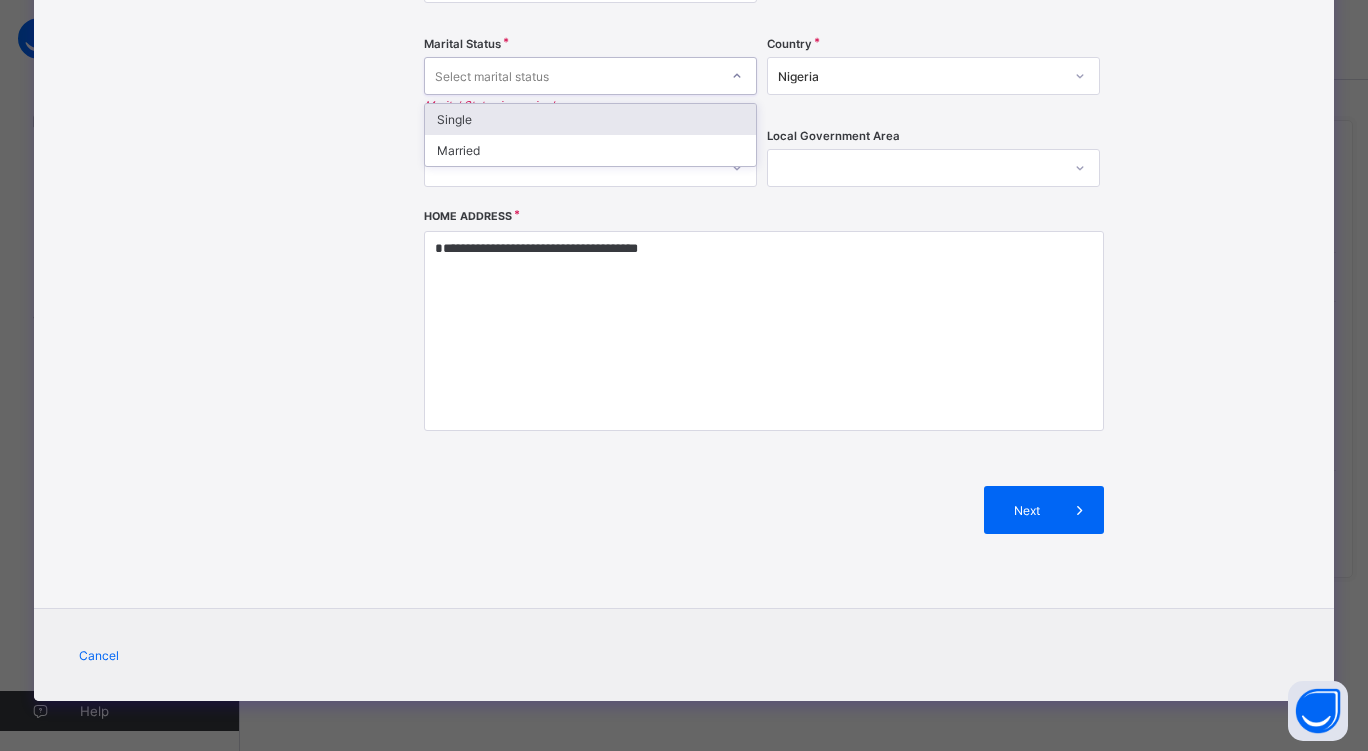 click on "Select marital status" at bounding box center (571, 76) 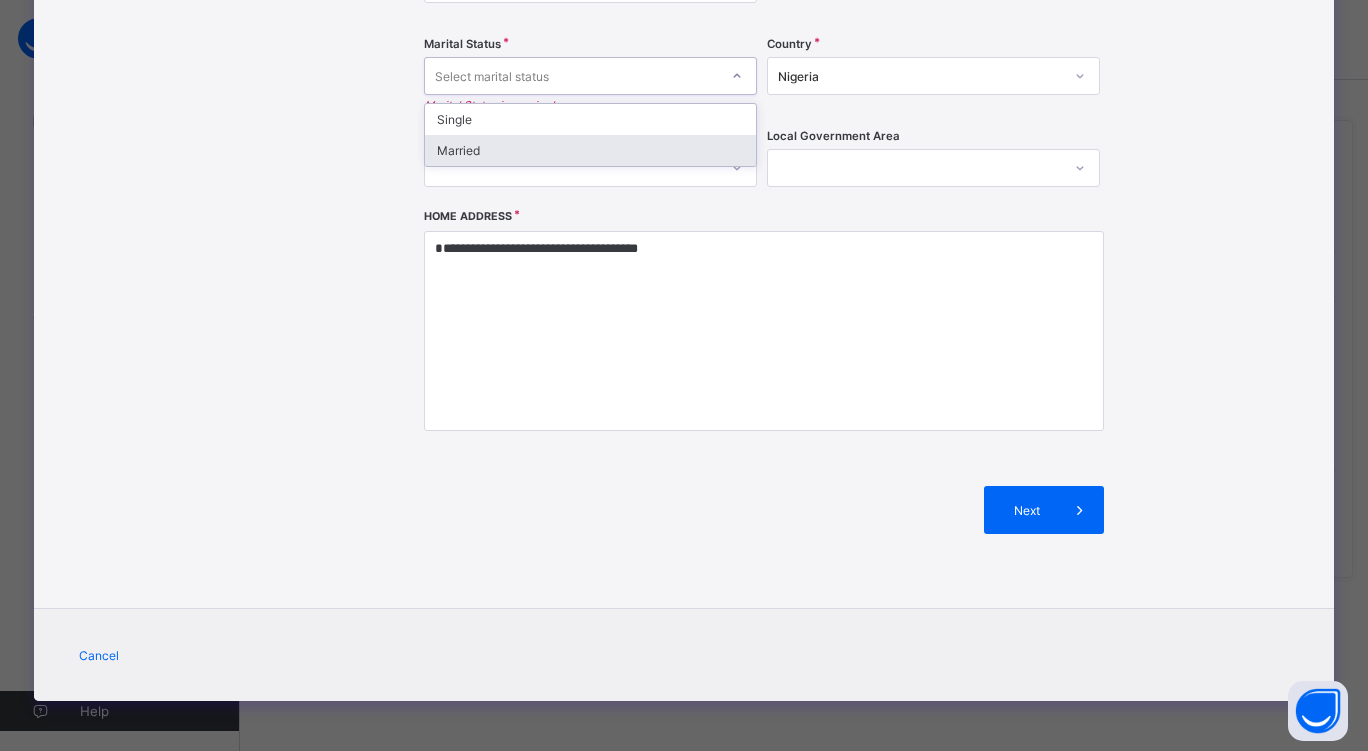 click on "Married" at bounding box center [590, 150] 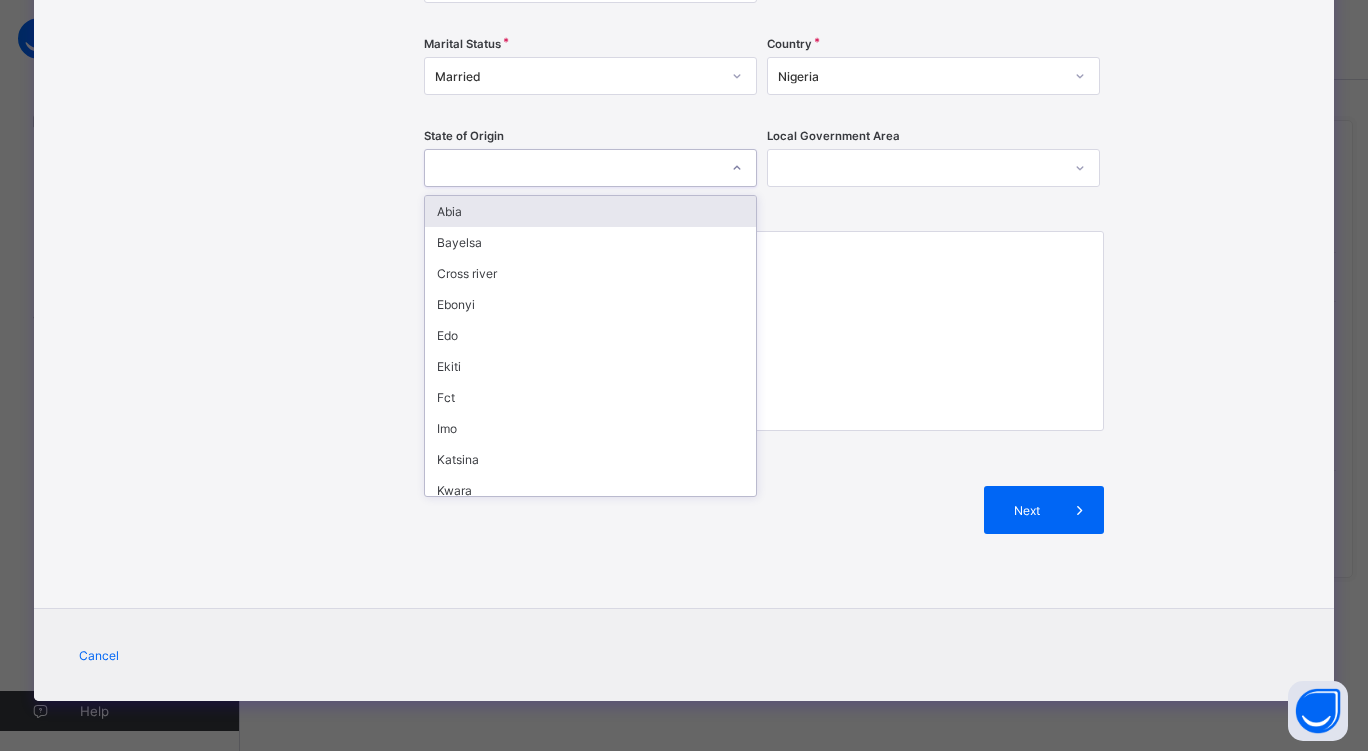 click 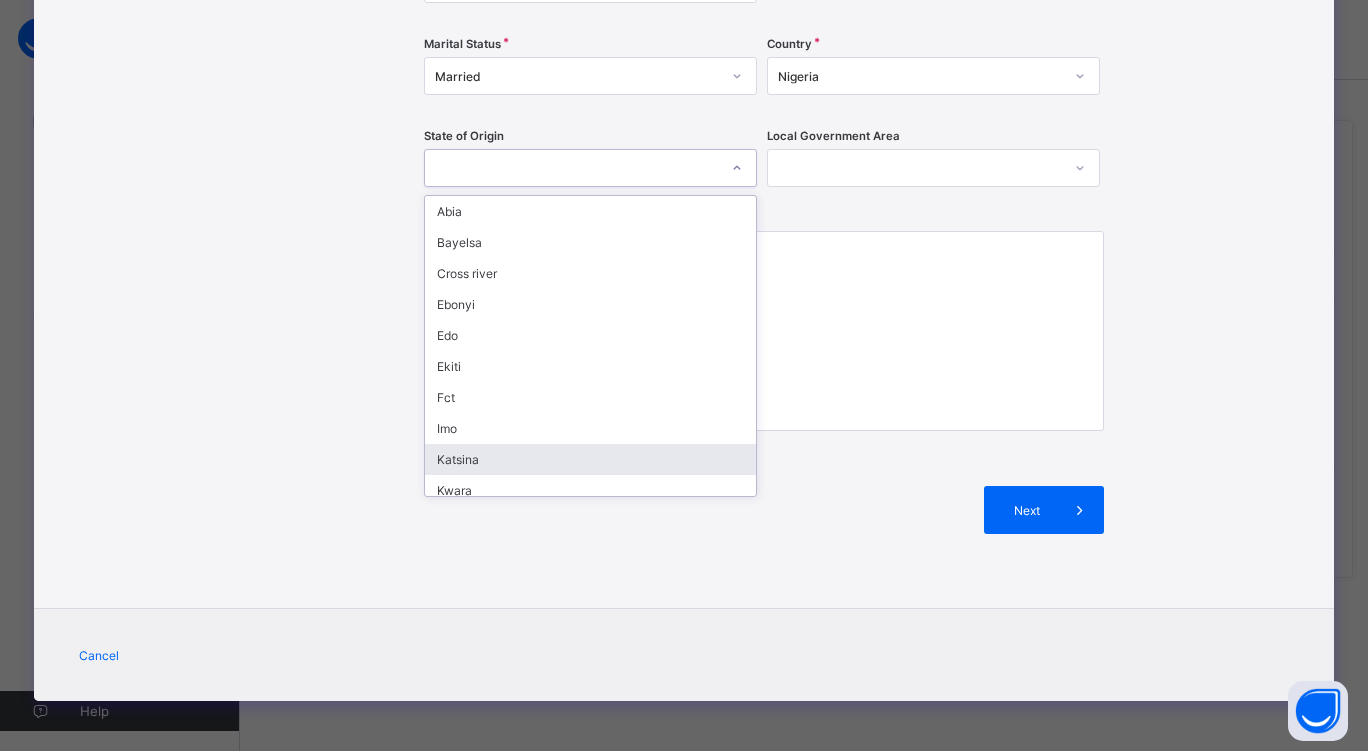 click on "Katsina" at bounding box center (590, 459) 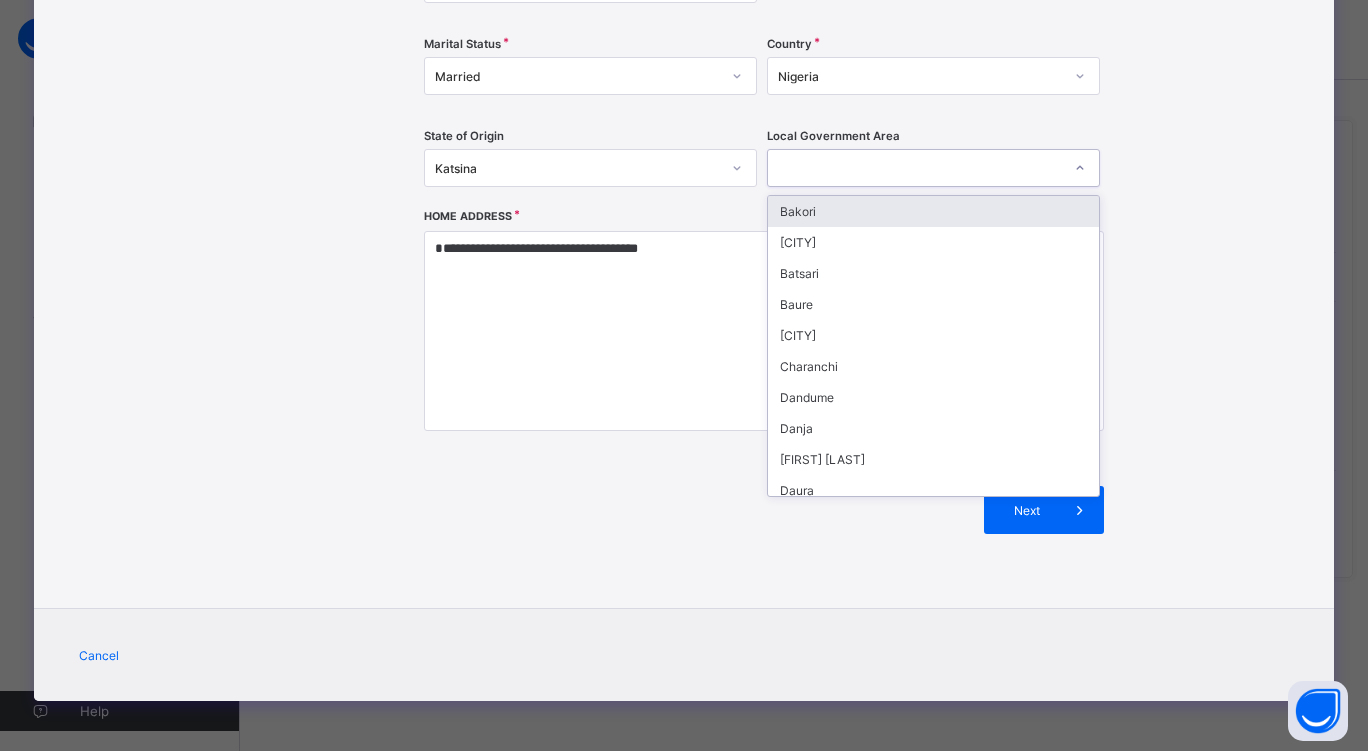 click at bounding box center [914, 168] 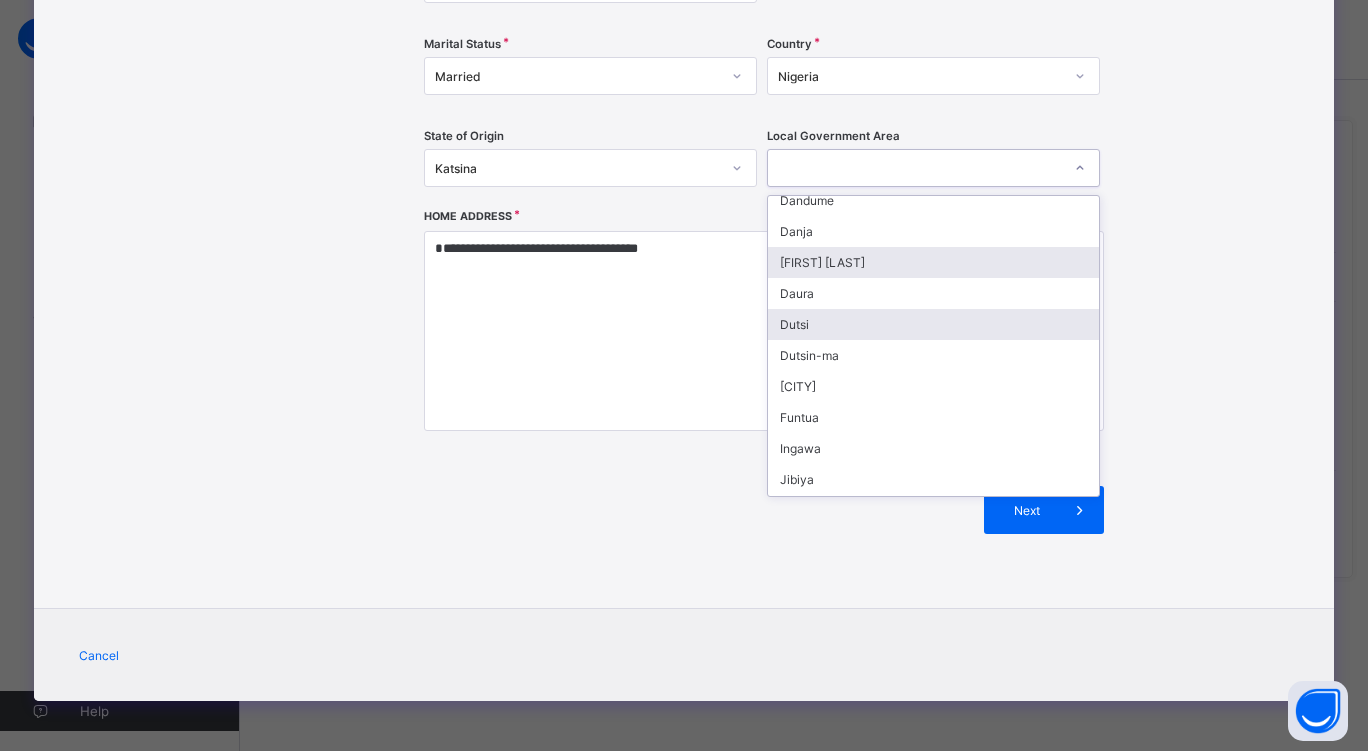 scroll, scrollTop: 198, scrollLeft: 0, axis: vertical 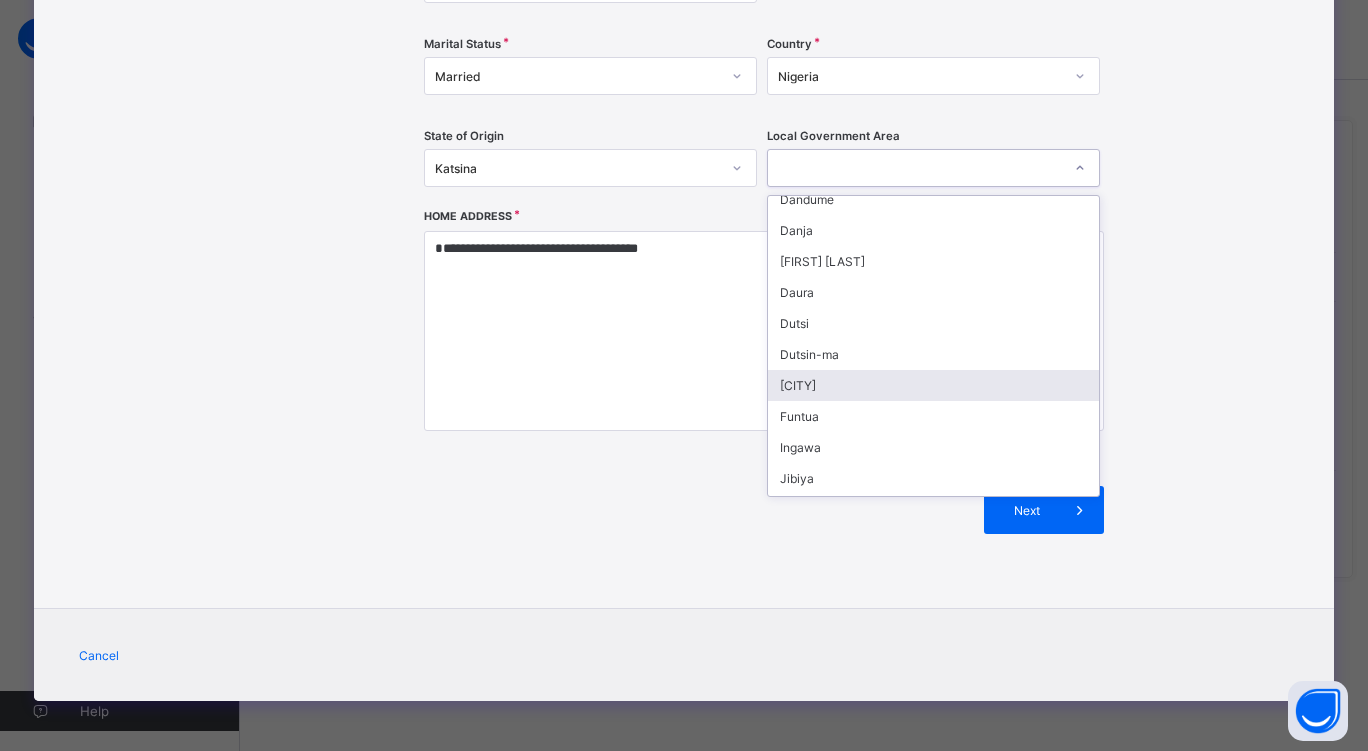 click on "[CITY]" at bounding box center (933, 385) 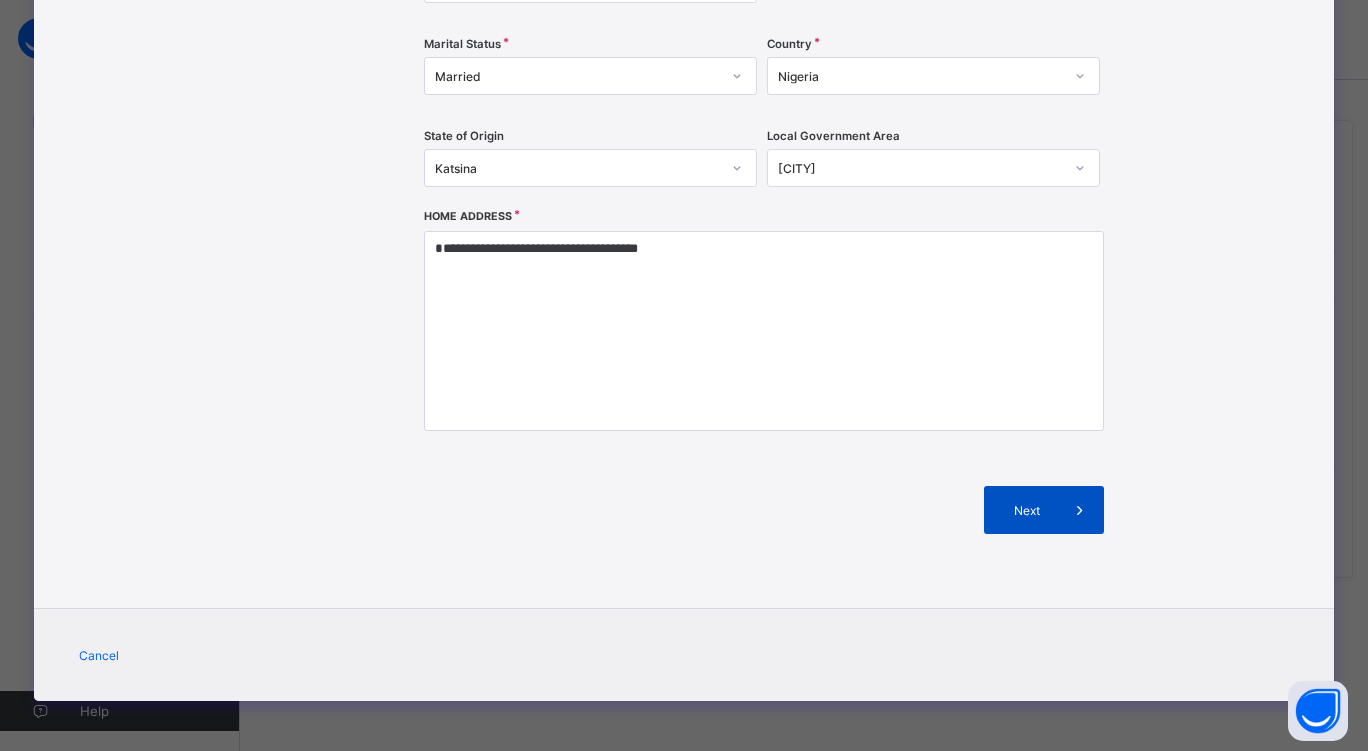 click on "Next" at bounding box center [1027, 510] 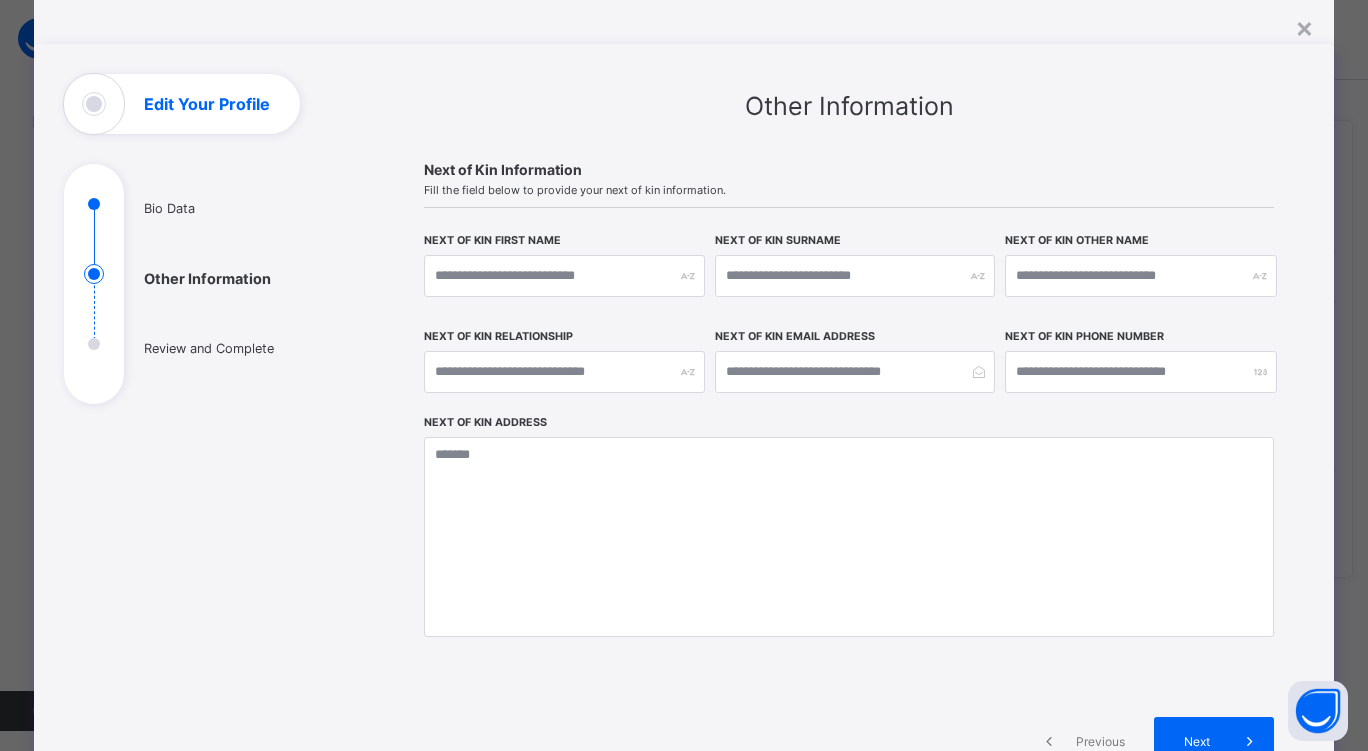scroll, scrollTop: 290, scrollLeft: 0, axis: vertical 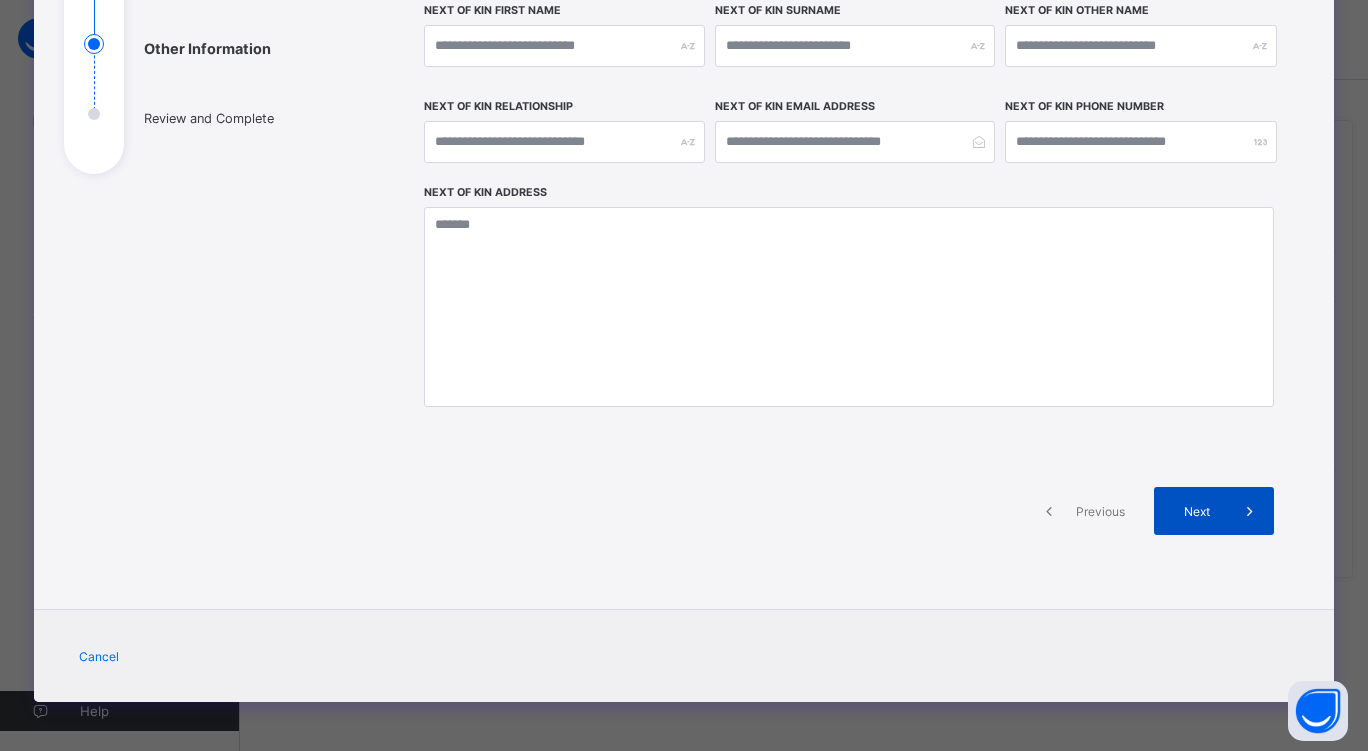 click on "Next" at bounding box center [1197, 511] 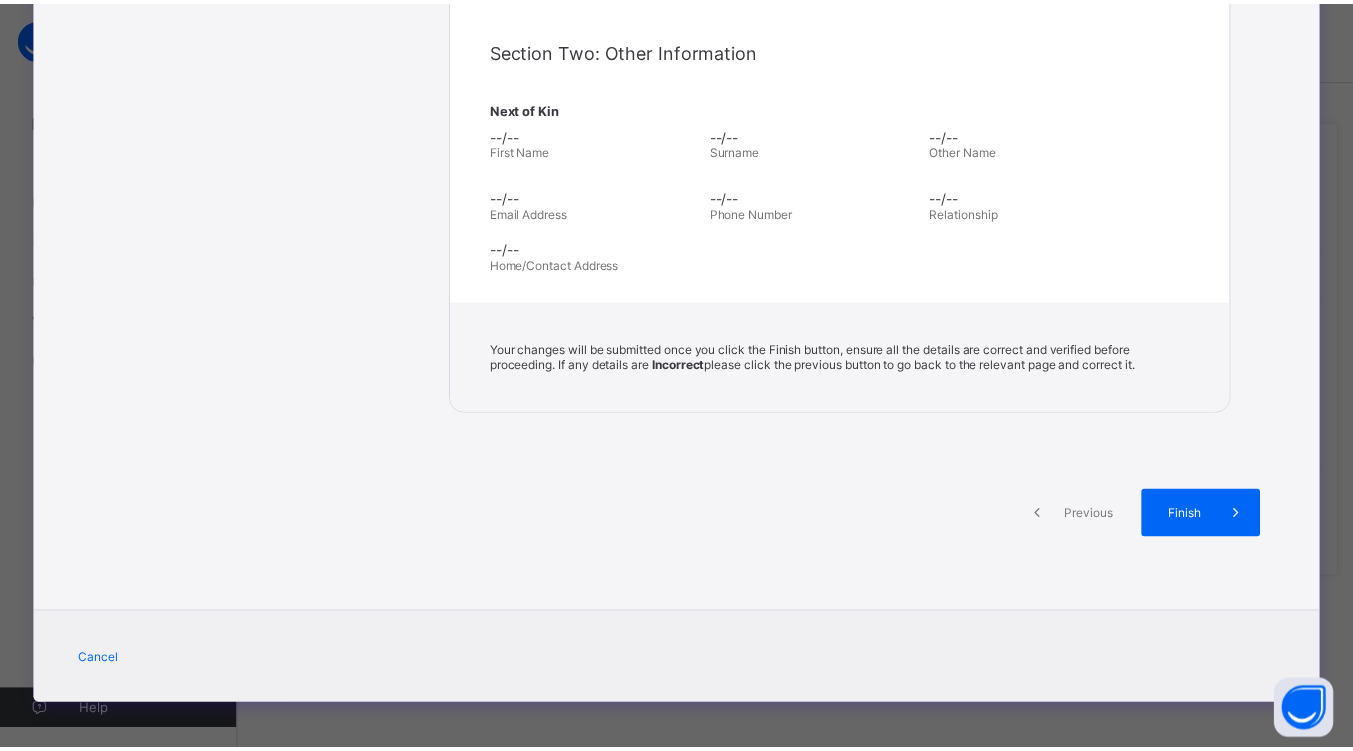 scroll, scrollTop: 695, scrollLeft: 0, axis: vertical 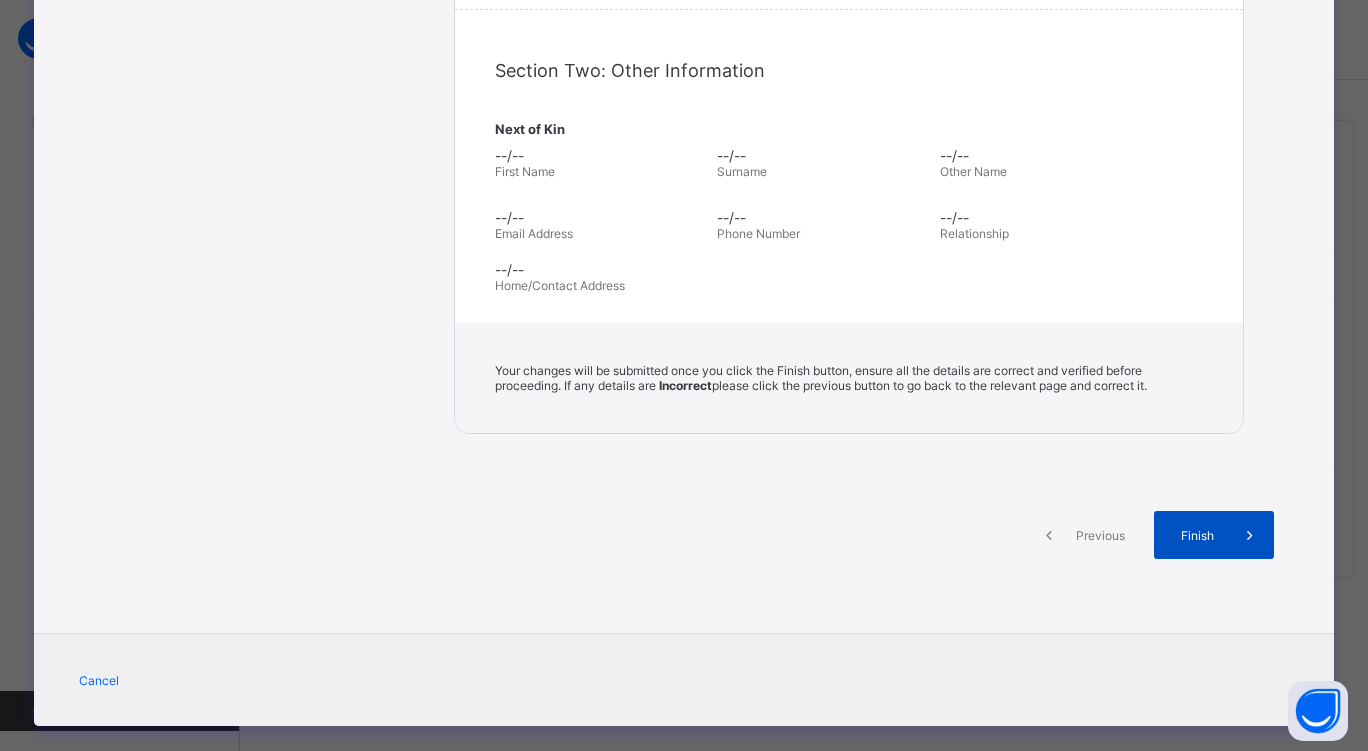click on "Finish" at bounding box center [1197, 535] 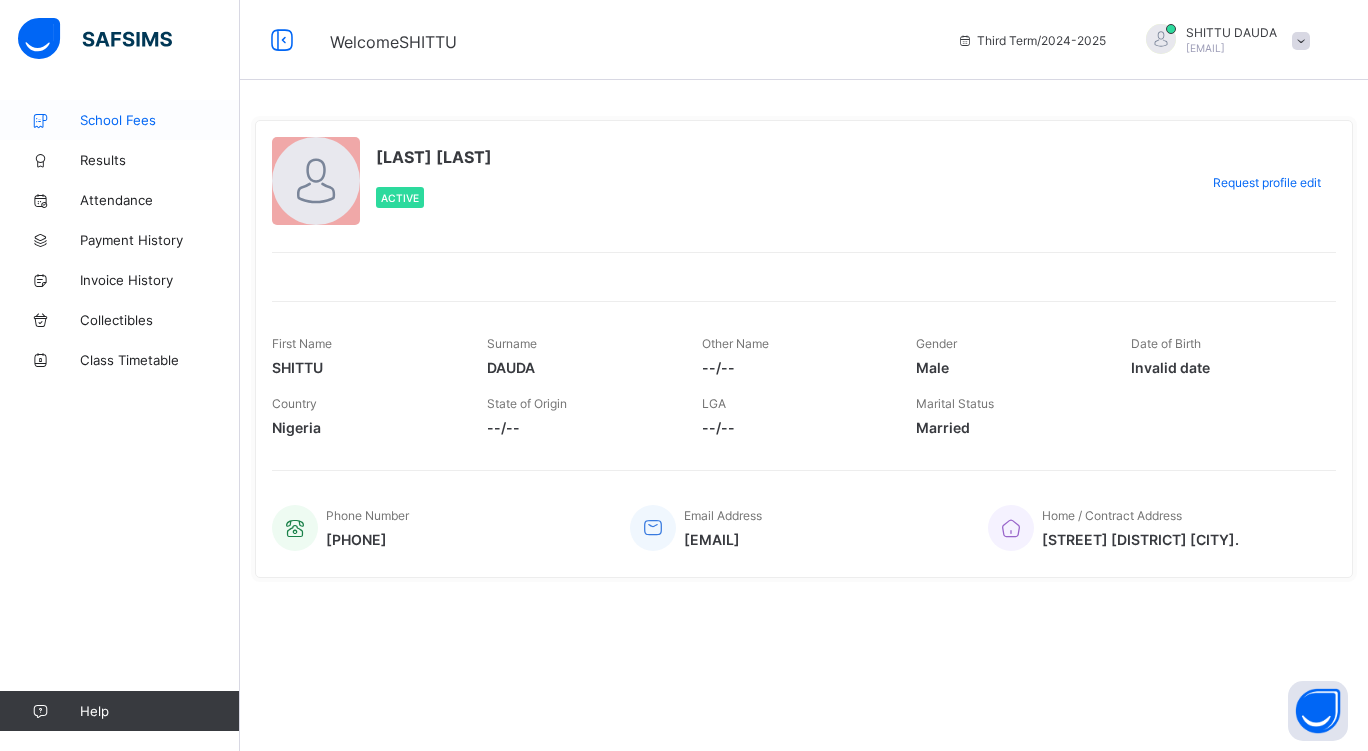 click on "School Fees" at bounding box center (160, 120) 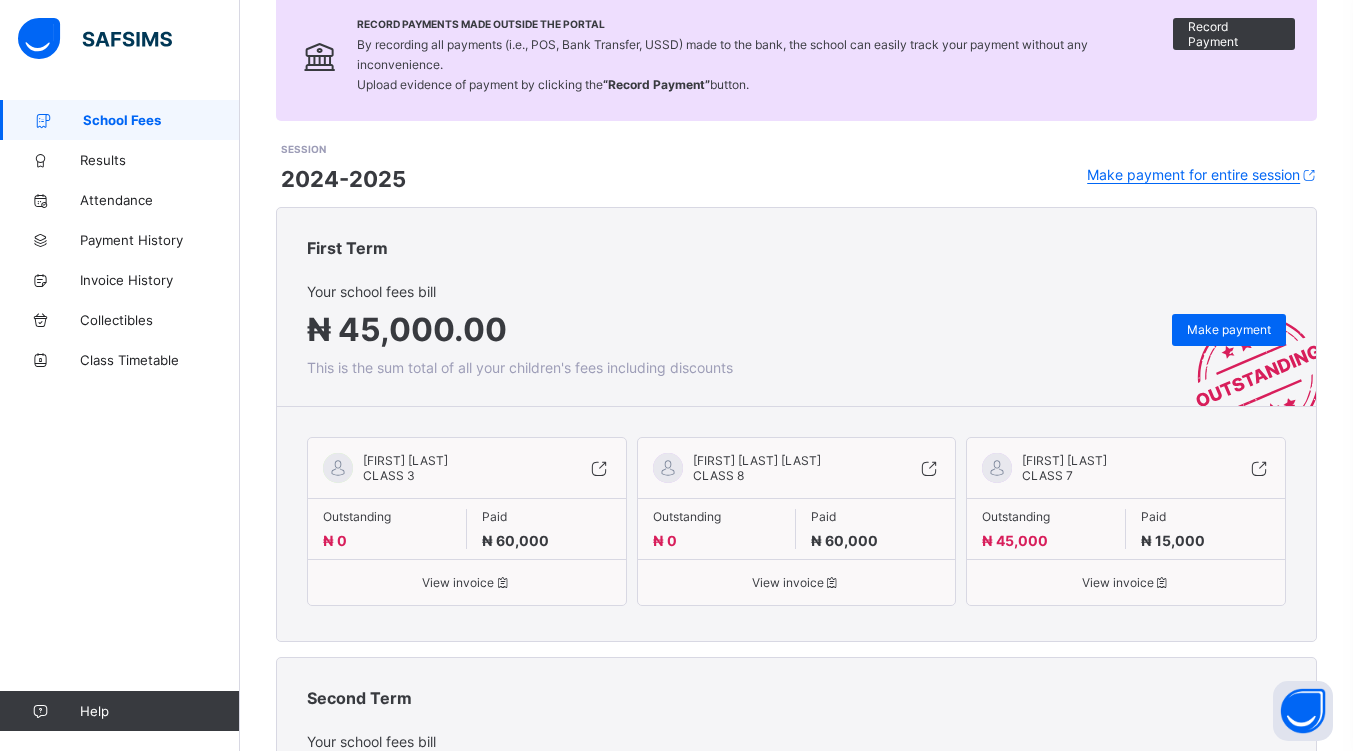 scroll, scrollTop: 0, scrollLeft: 0, axis: both 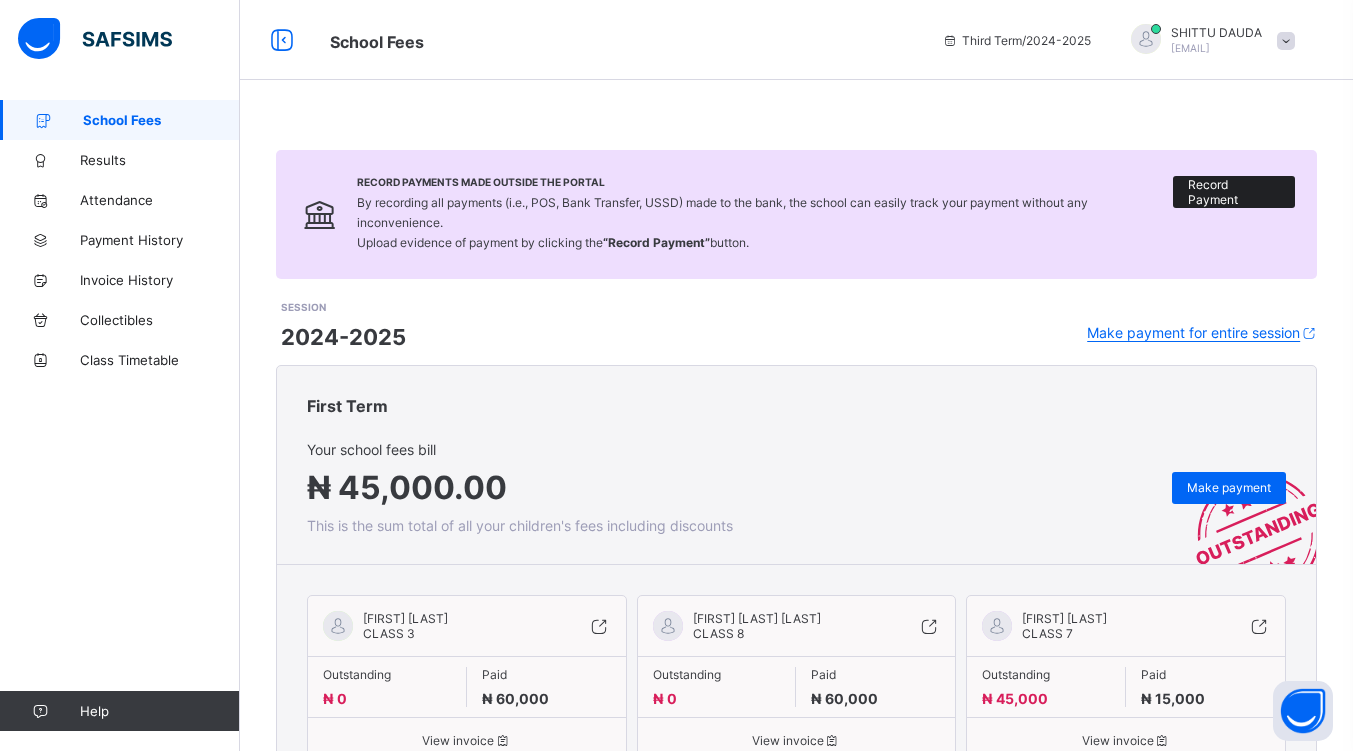 click on "Record Payment" at bounding box center (1234, 192) 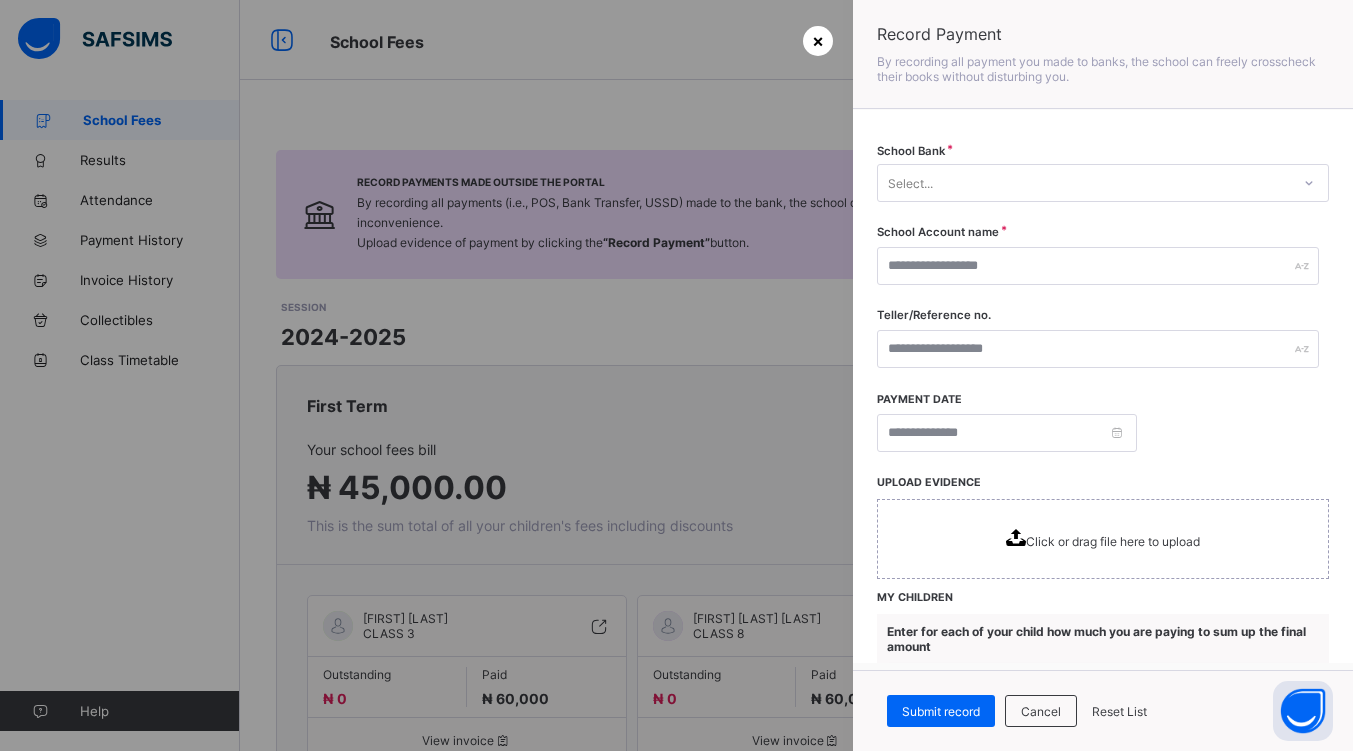 click on "×" at bounding box center (818, 40) 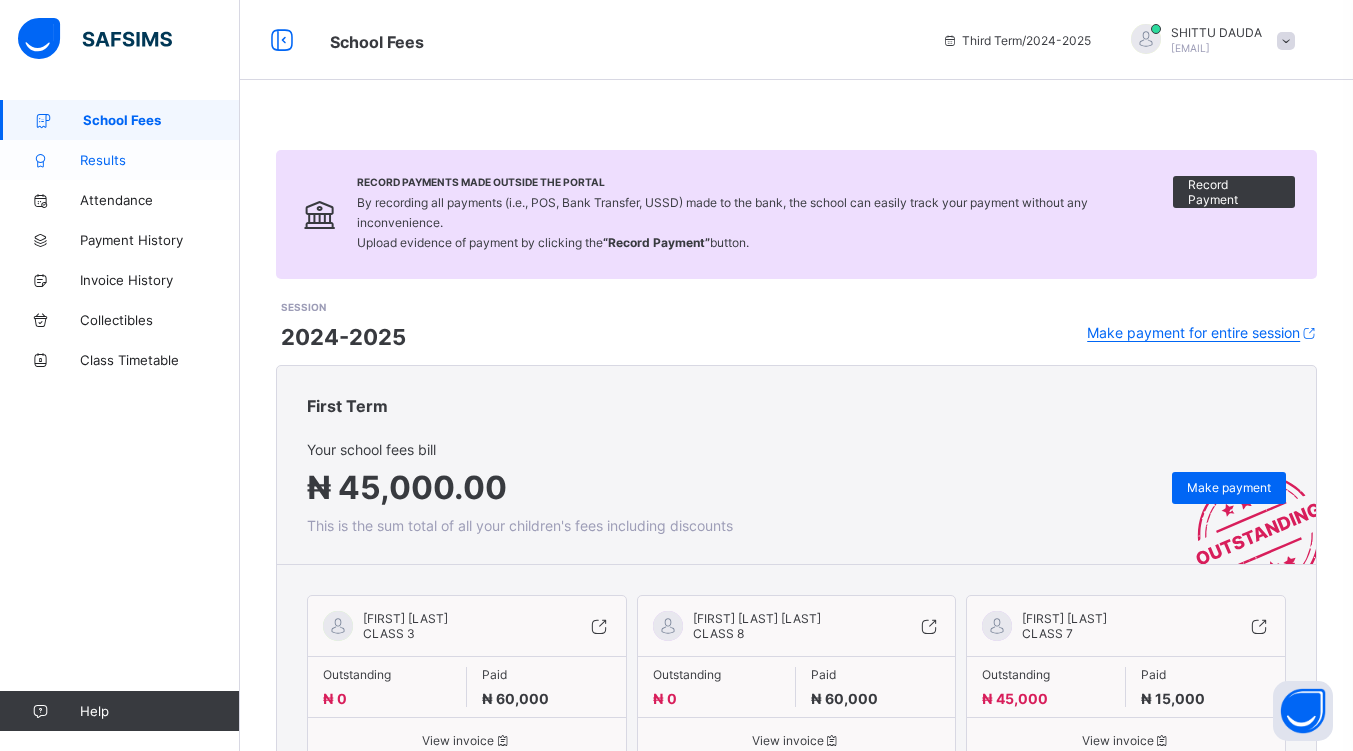 click on "Results" at bounding box center [160, 160] 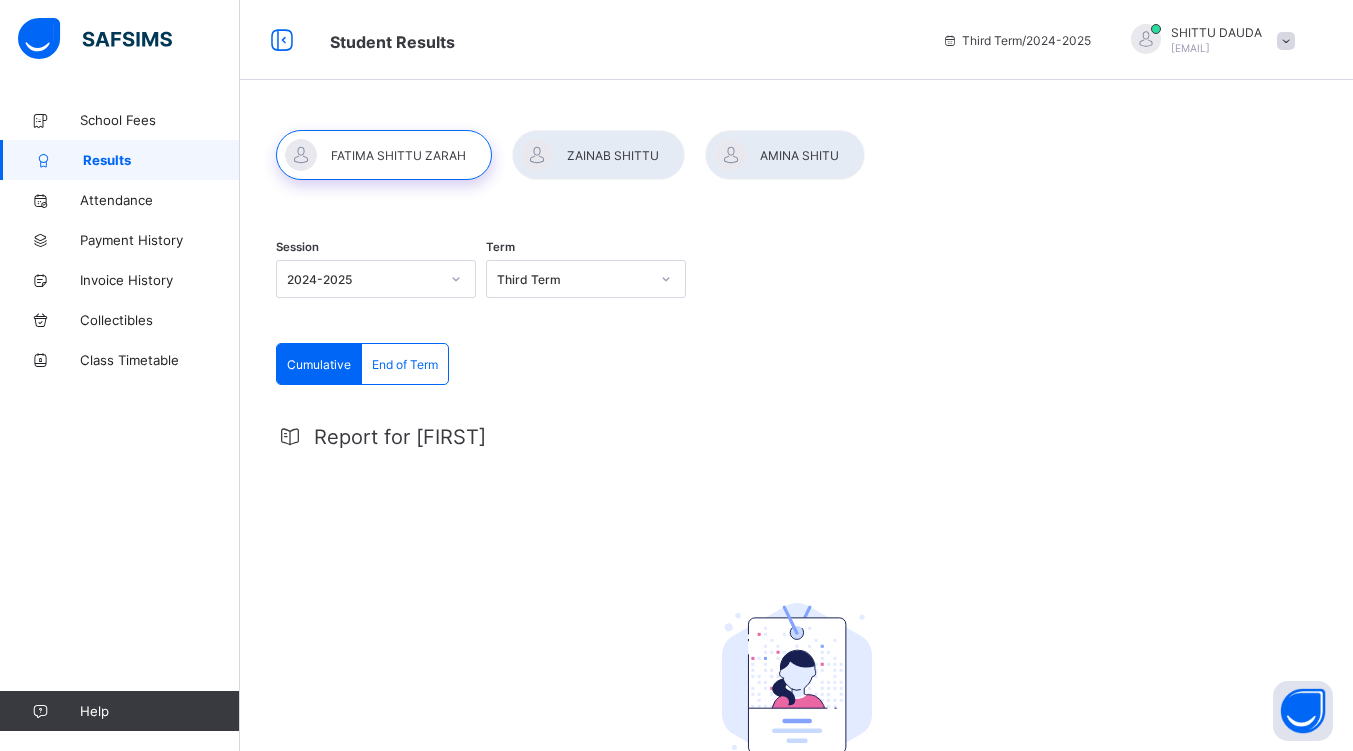 click on "End of Term" at bounding box center (405, 364) 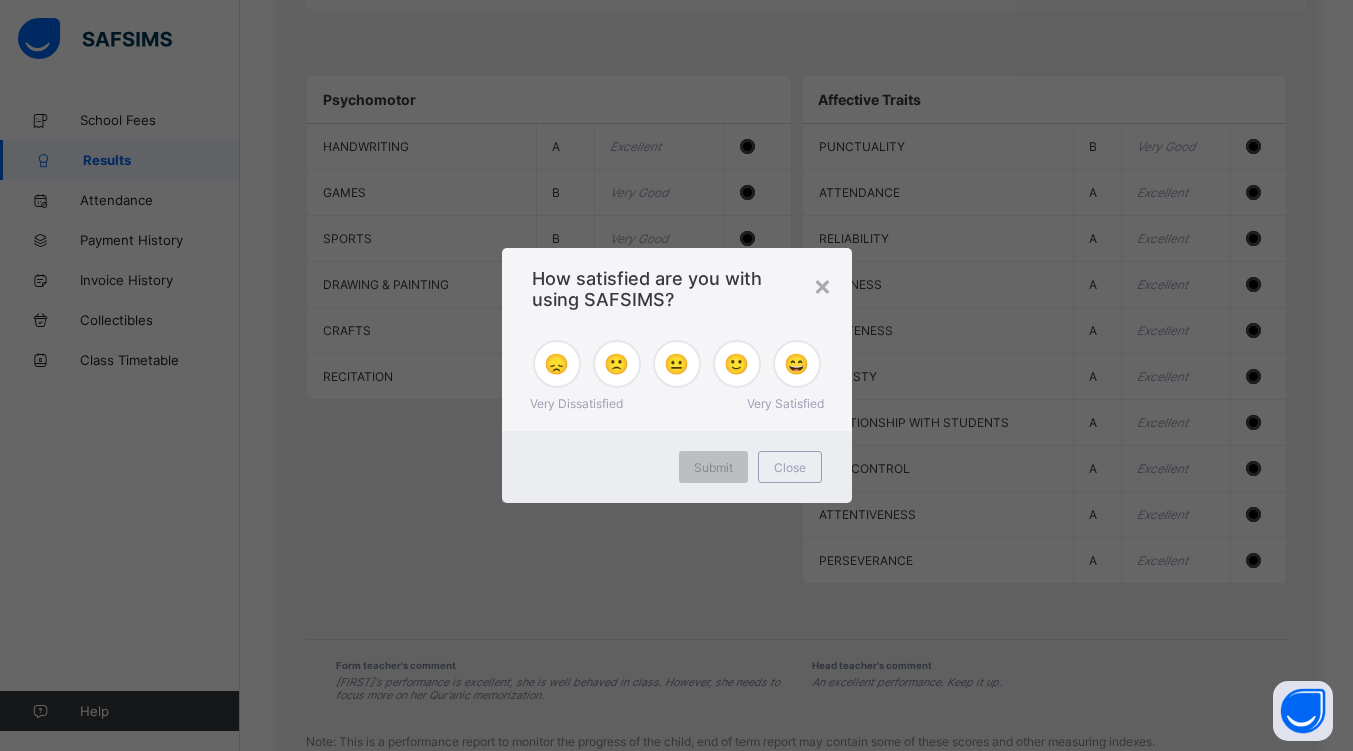 scroll, scrollTop: 1220, scrollLeft: 0, axis: vertical 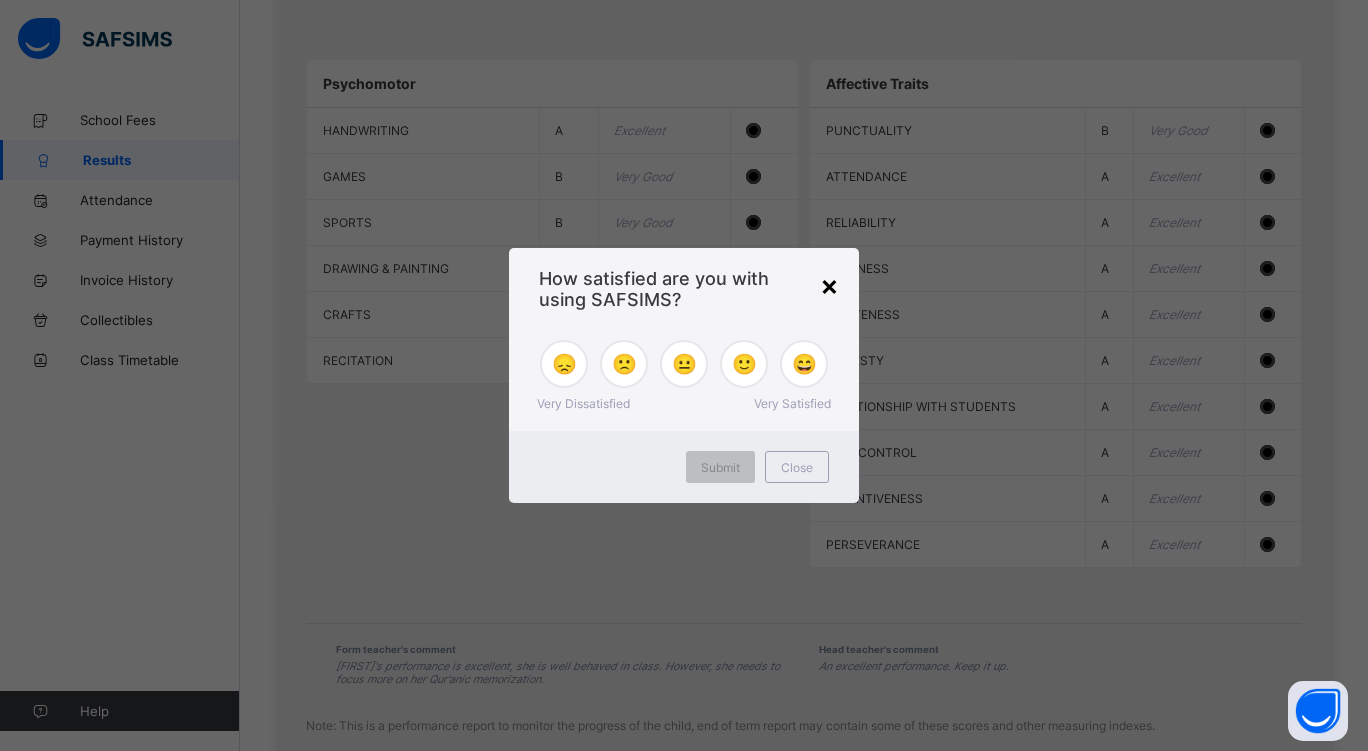 click on "×" at bounding box center (829, 285) 